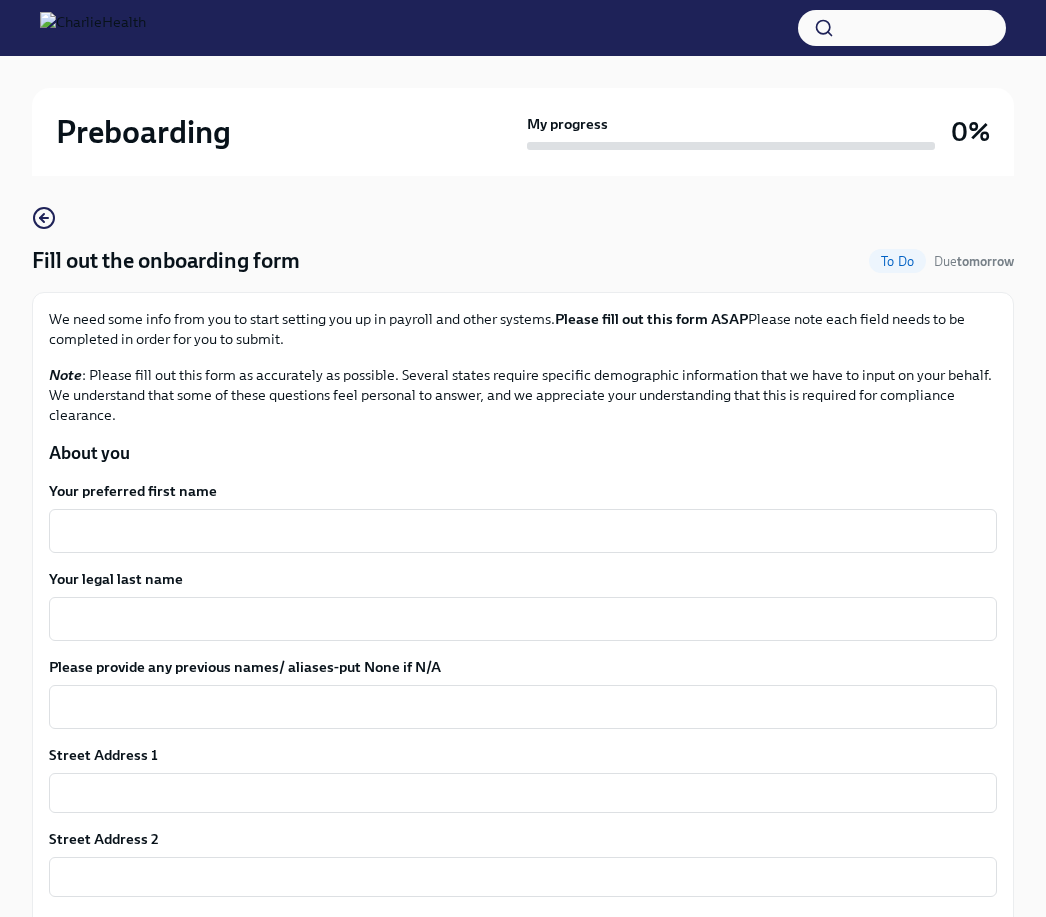 scroll, scrollTop: 104, scrollLeft: 0, axis: vertical 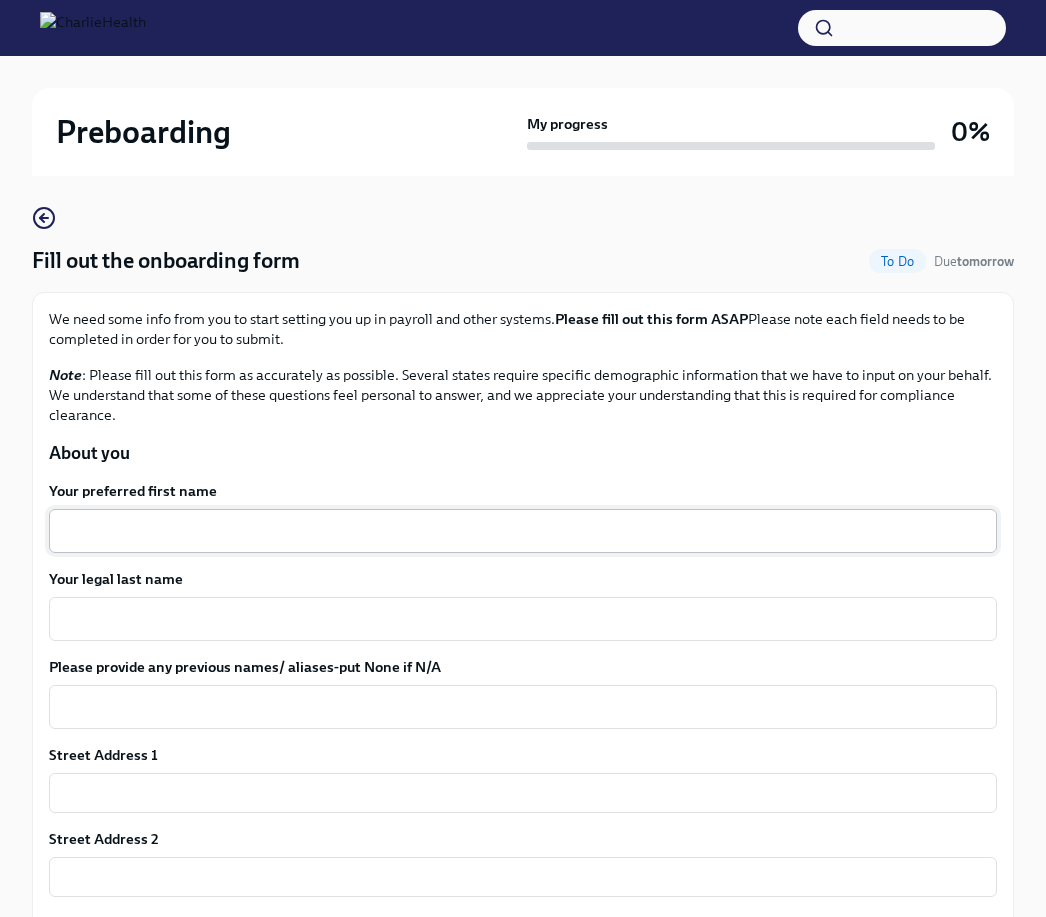click on "Your preferred first name" at bounding box center (523, 531) 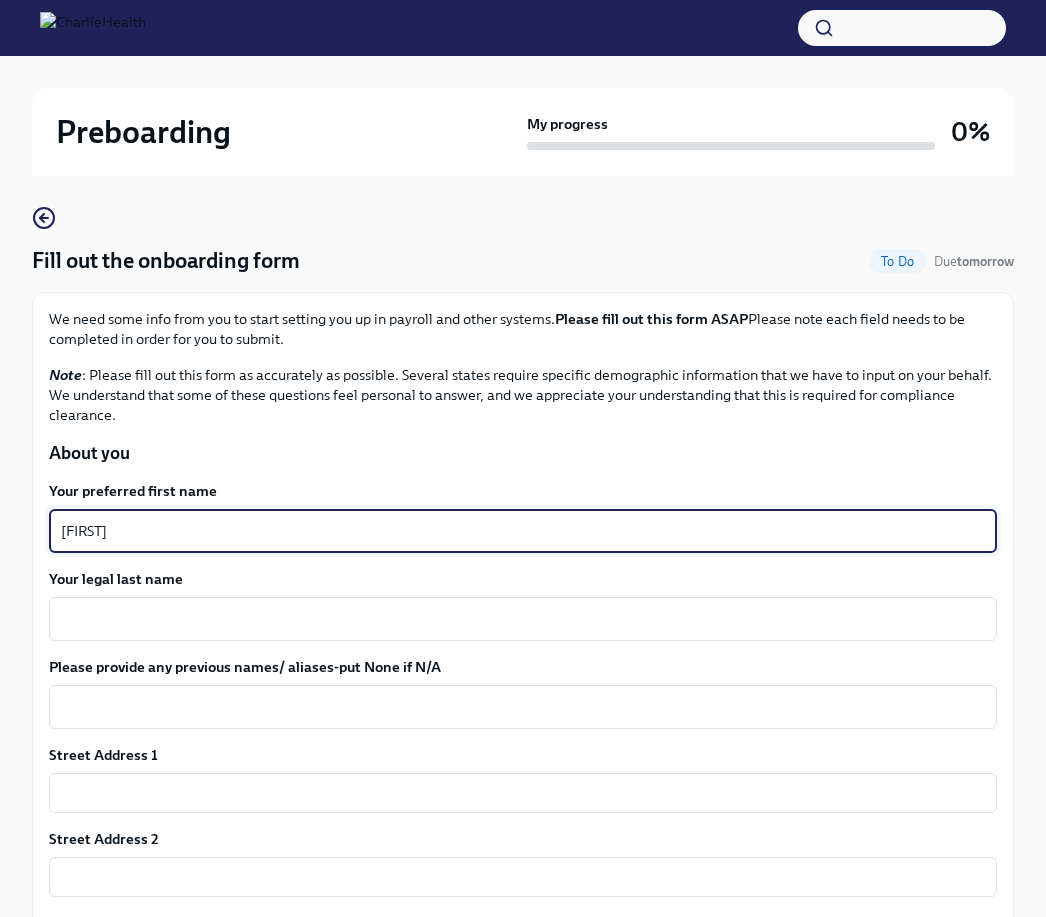 type on "[FIRST]" 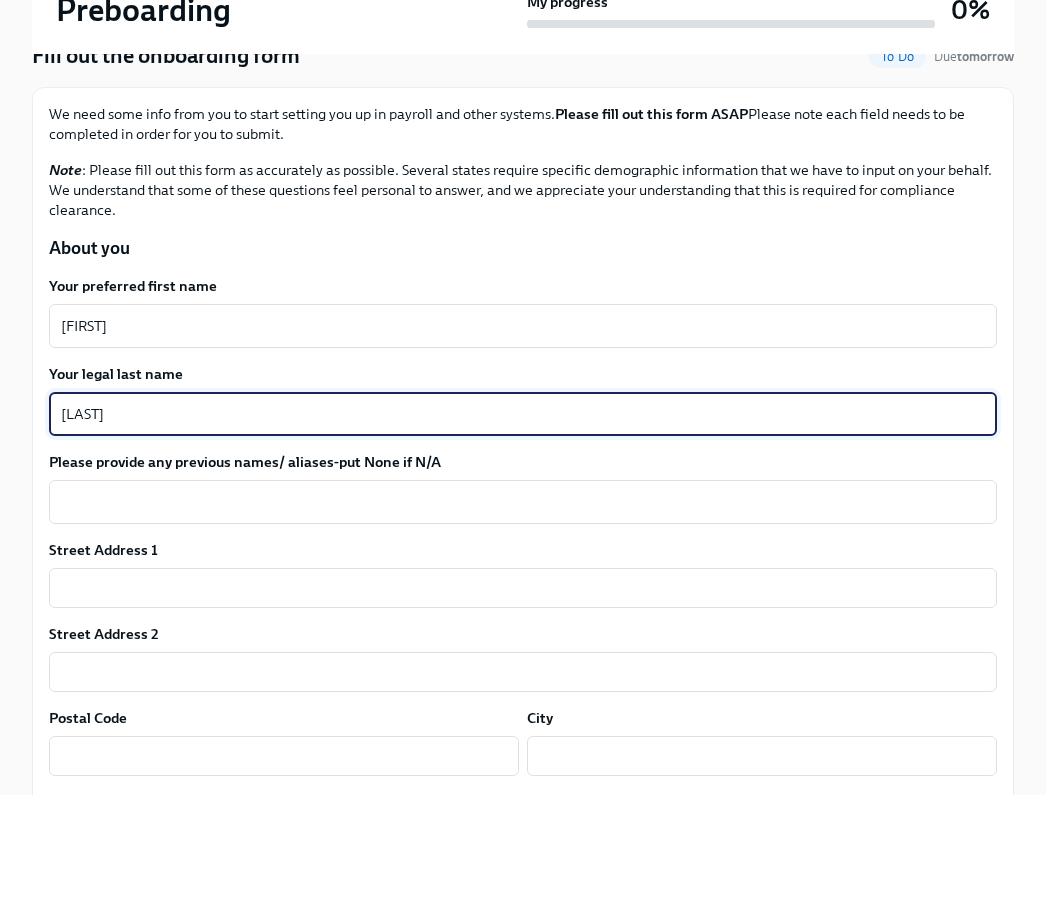 scroll, scrollTop: 188, scrollLeft: 0, axis: vertical 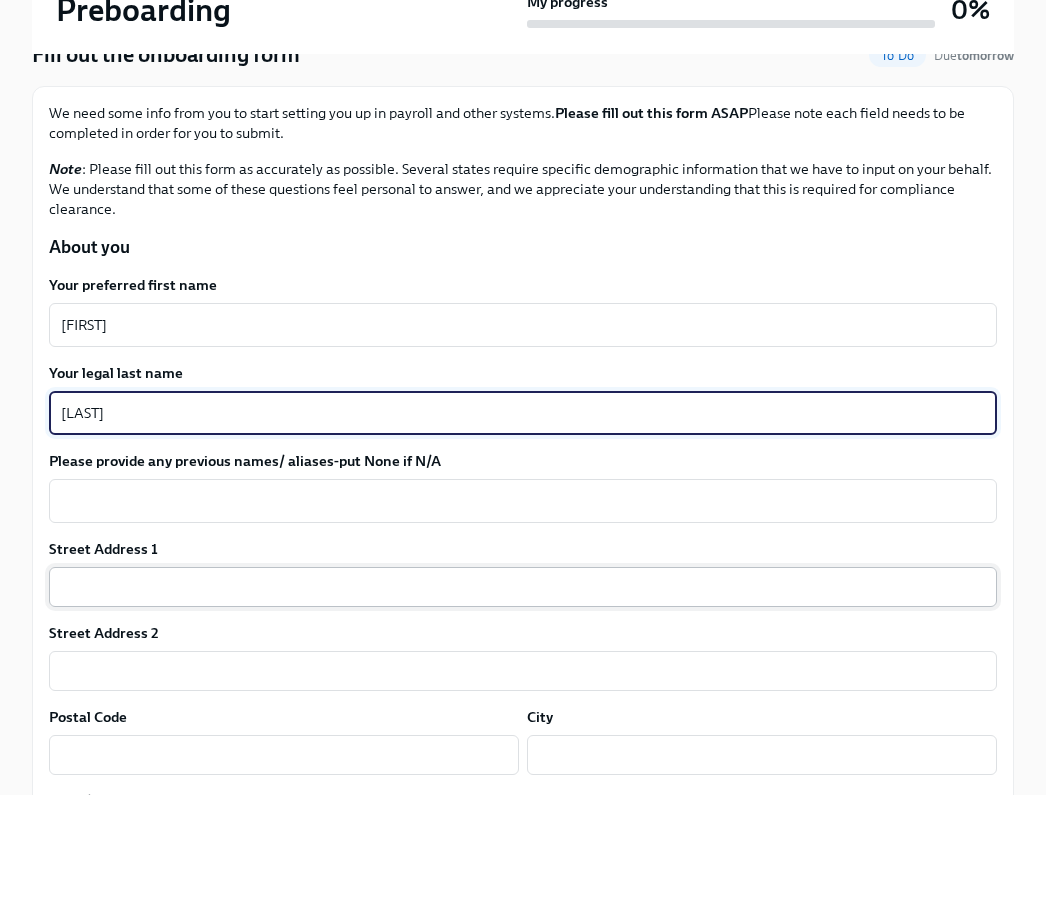 type on "[LAST]" 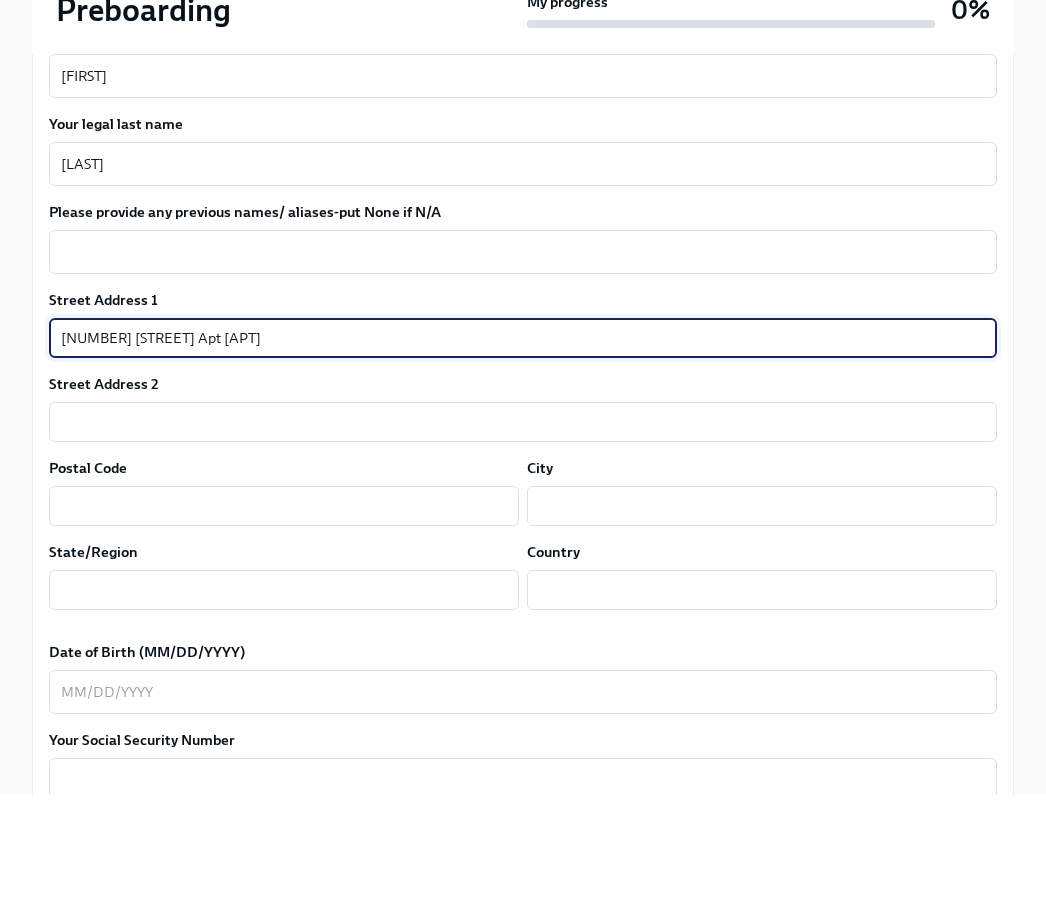scroll, scrollTop: 442, scrollLeft: 0, axis: vertical 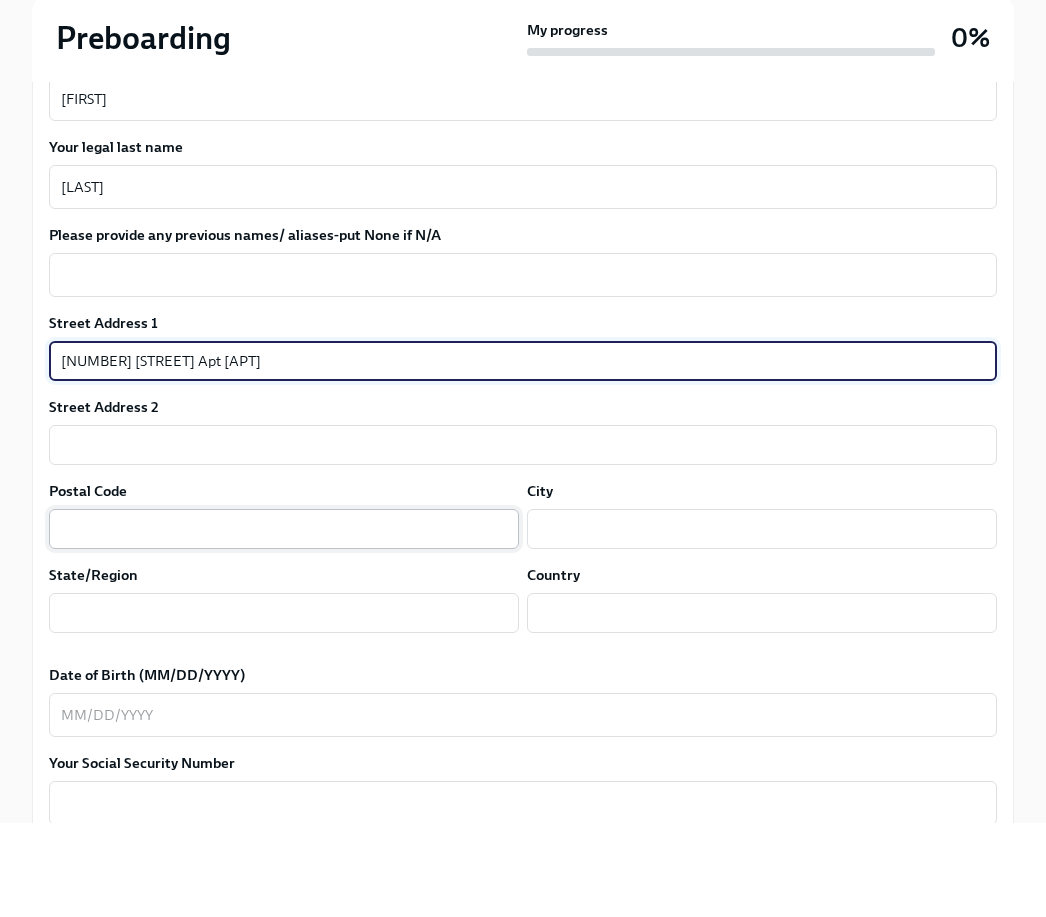 type on "[NUMBER] [STREET] Apt [APT]" 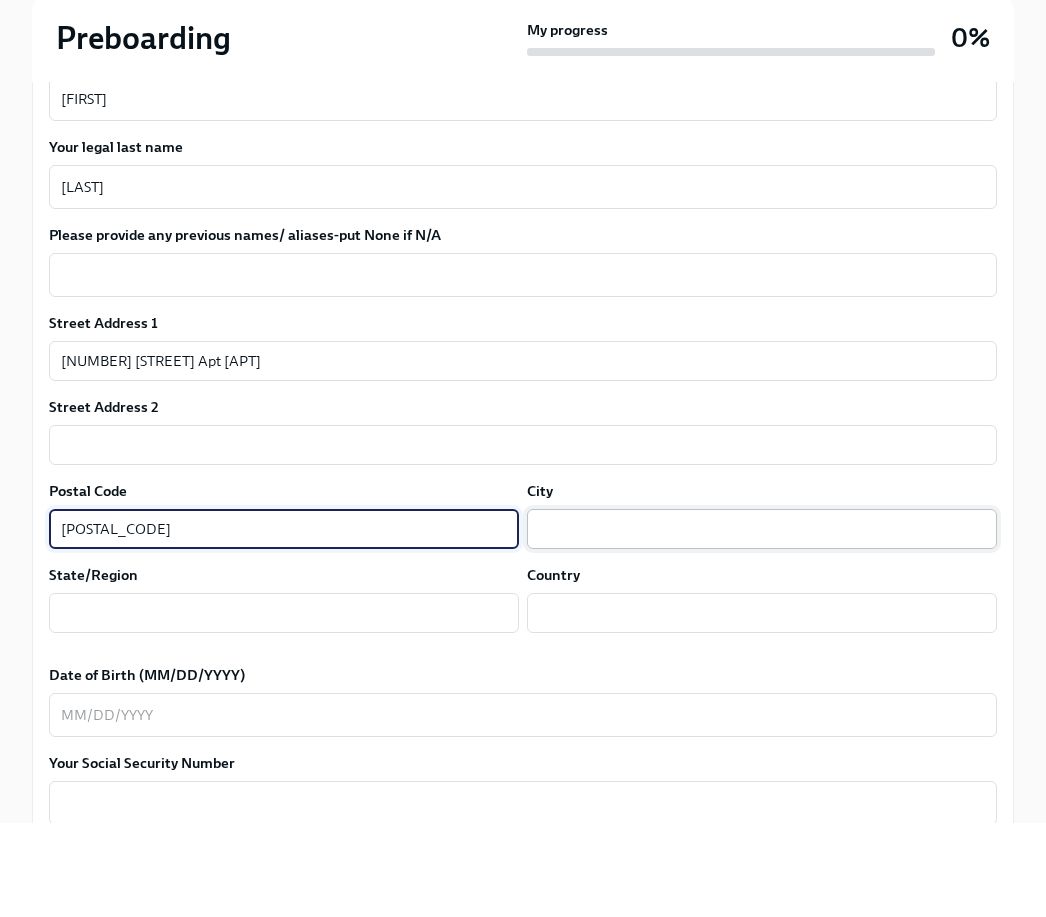 type on "[POSTAL_CODE]" 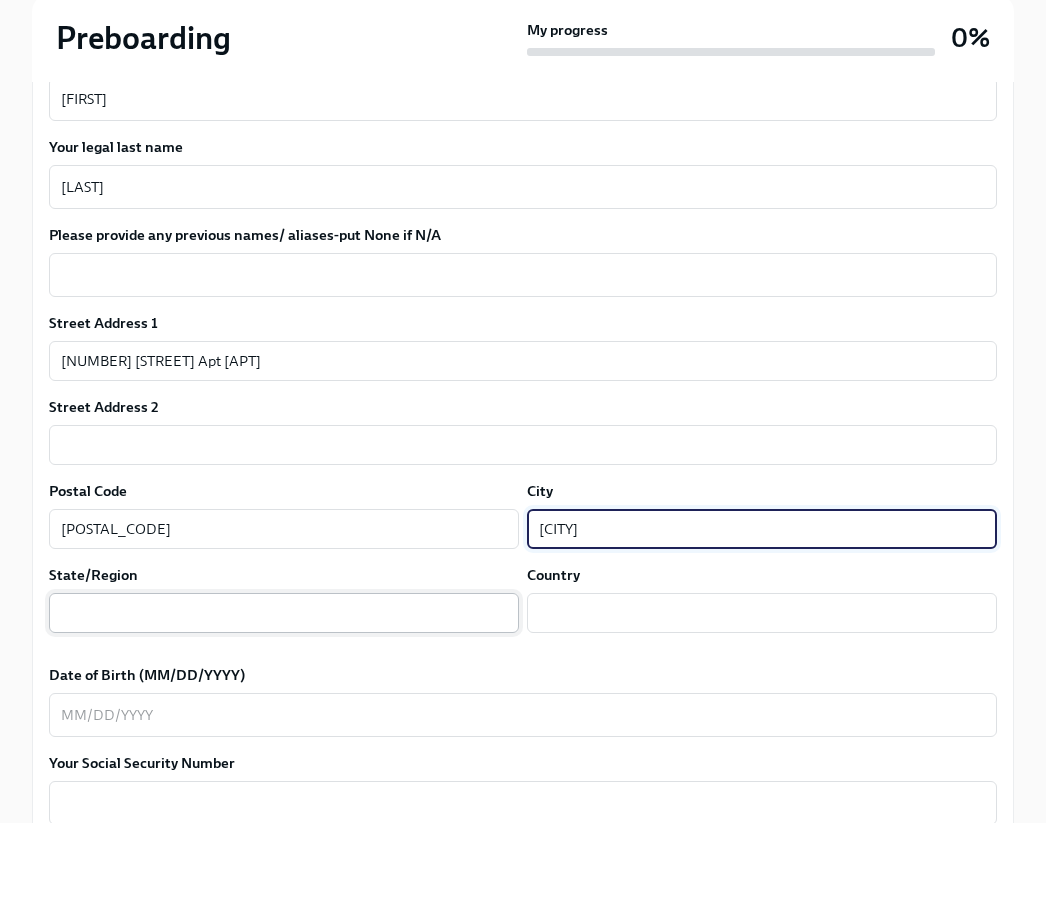 type on "[CITY]" 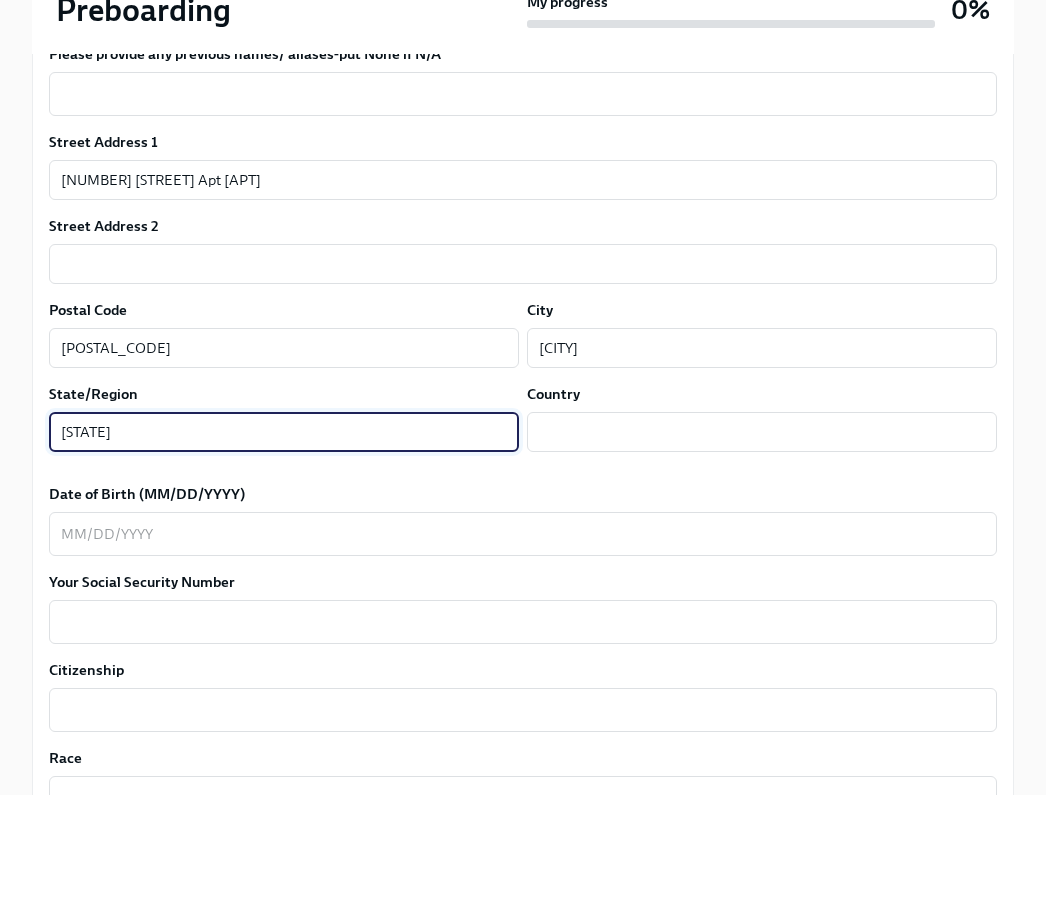 scroll, scrollTop: 597, scrollLeft: 0, axis: vertical 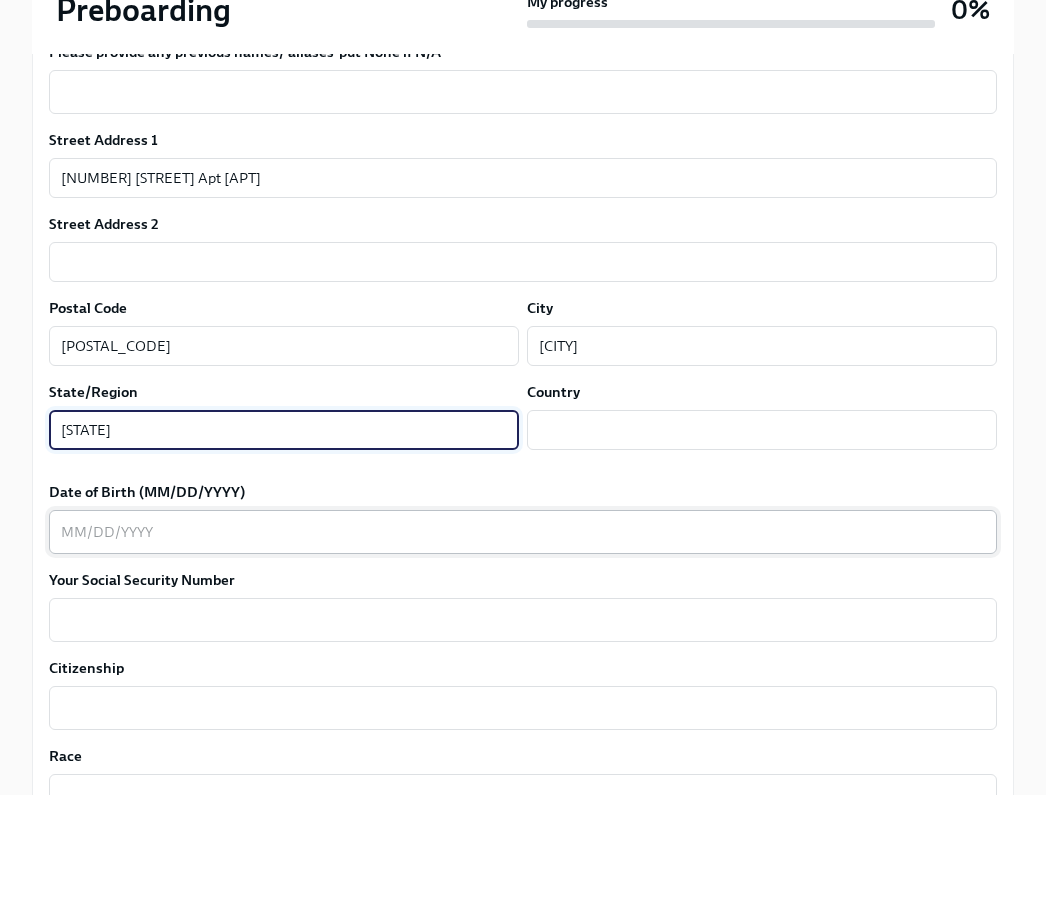 type on "[STATE]" 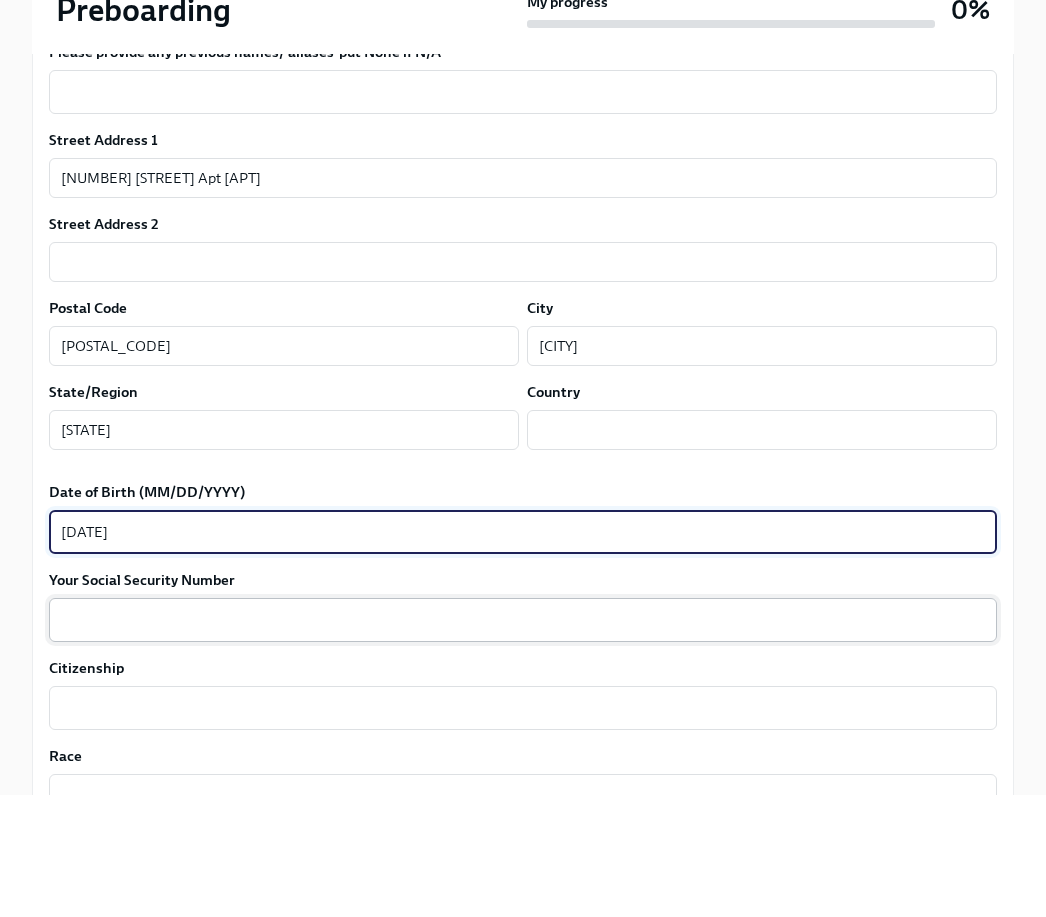 type on "[DATE]" 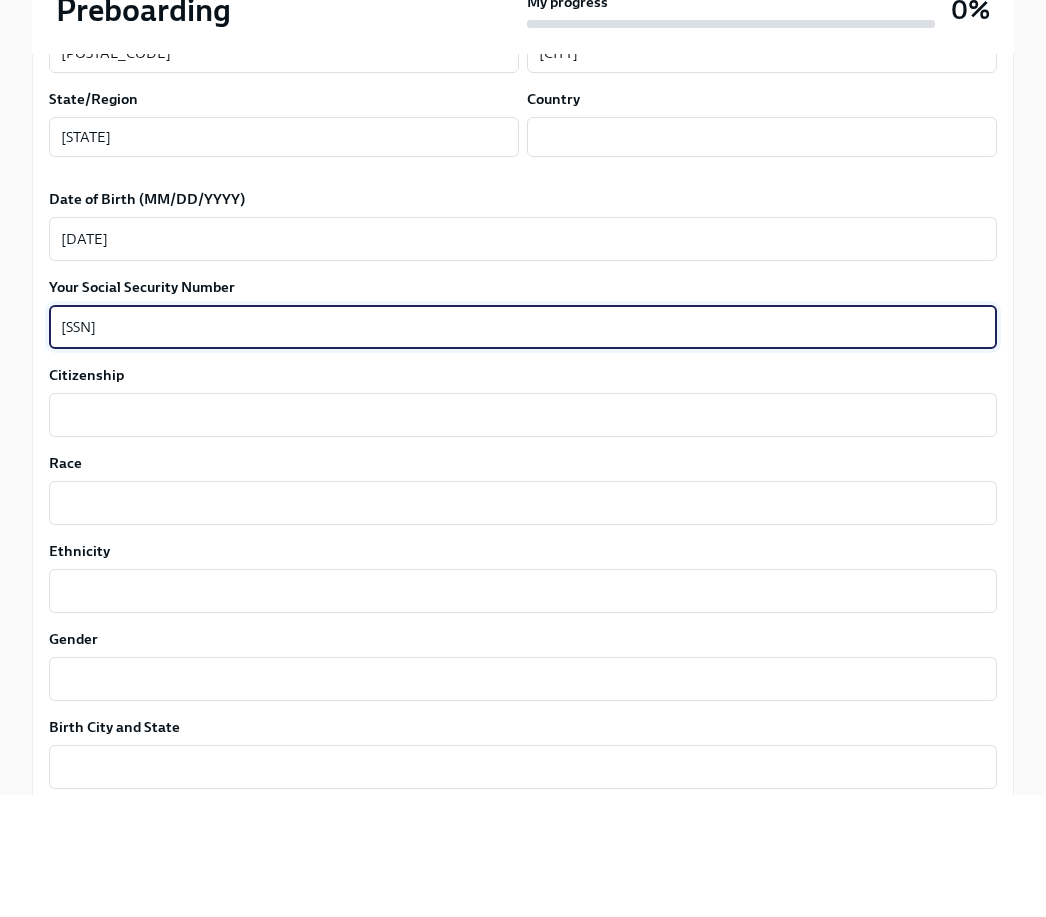 scroll, scrollTop: 903, scrollLeft: 0, axis: vertical 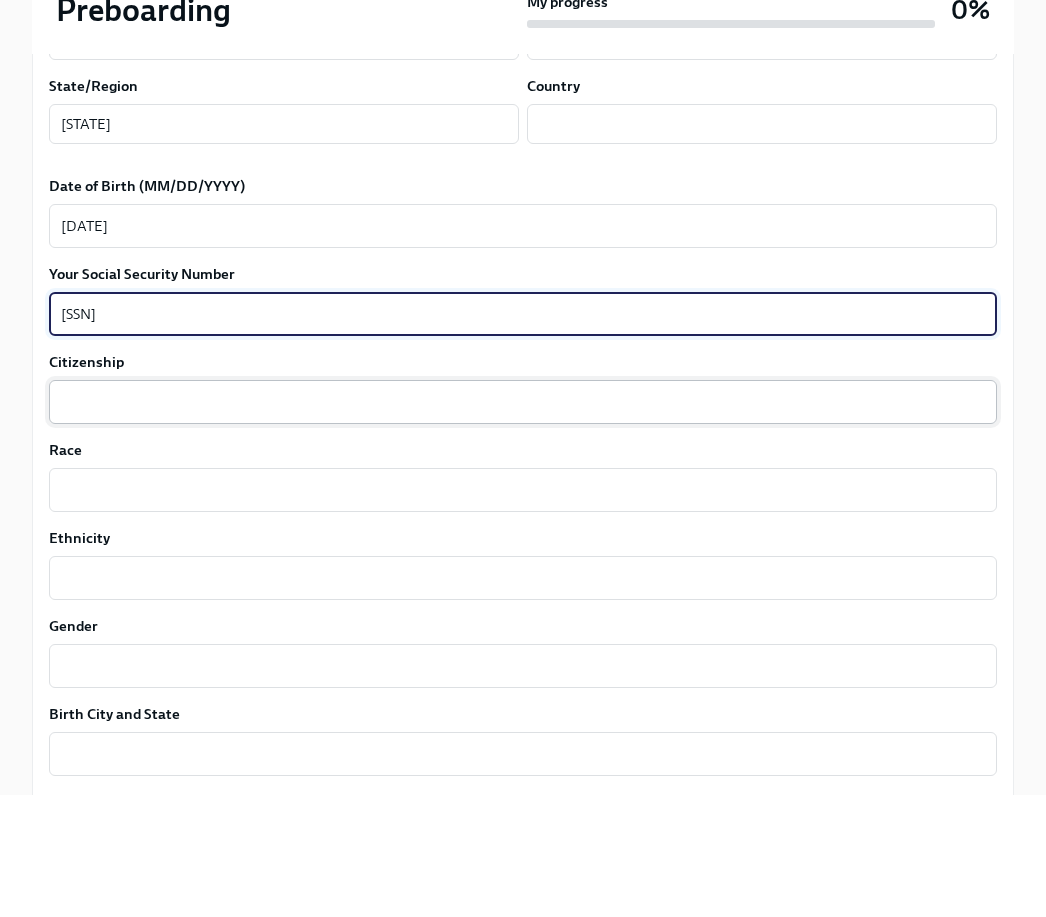 type on "[SSN]" 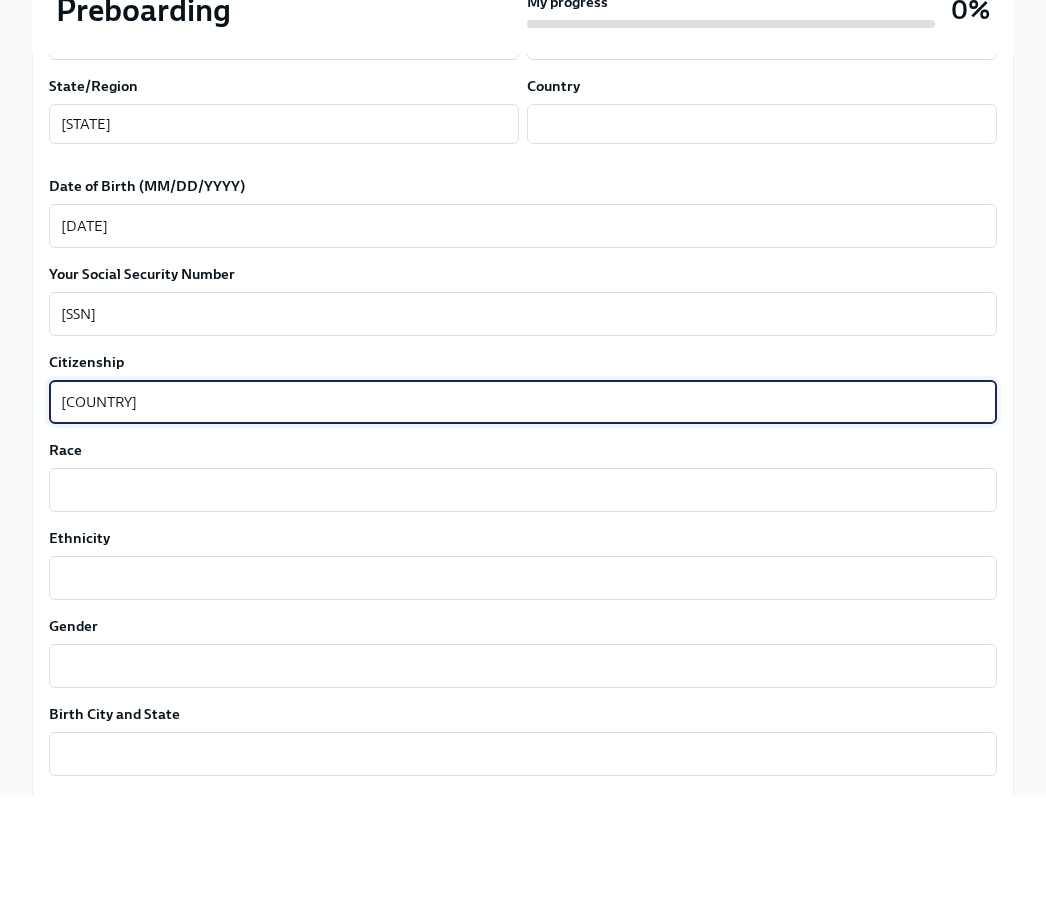 type on "[COUNTRY]" 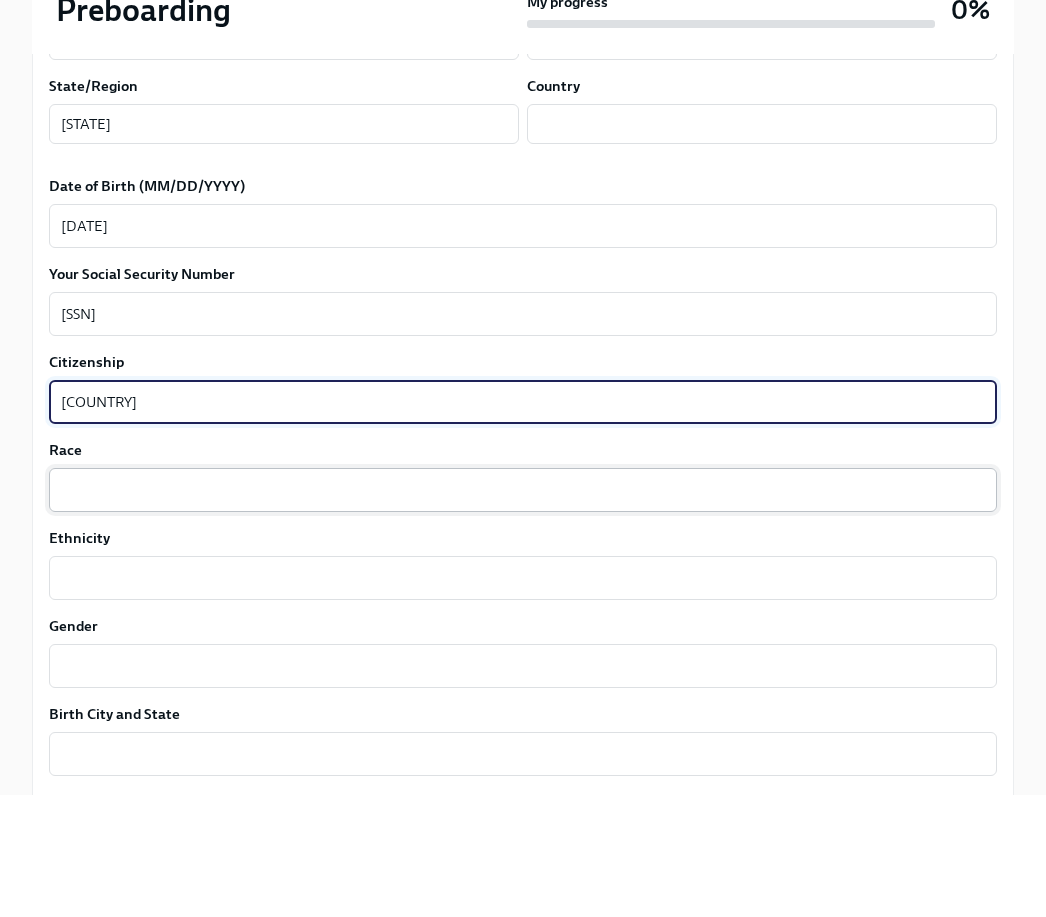 click on "Race" at bounding box center (523, 612) 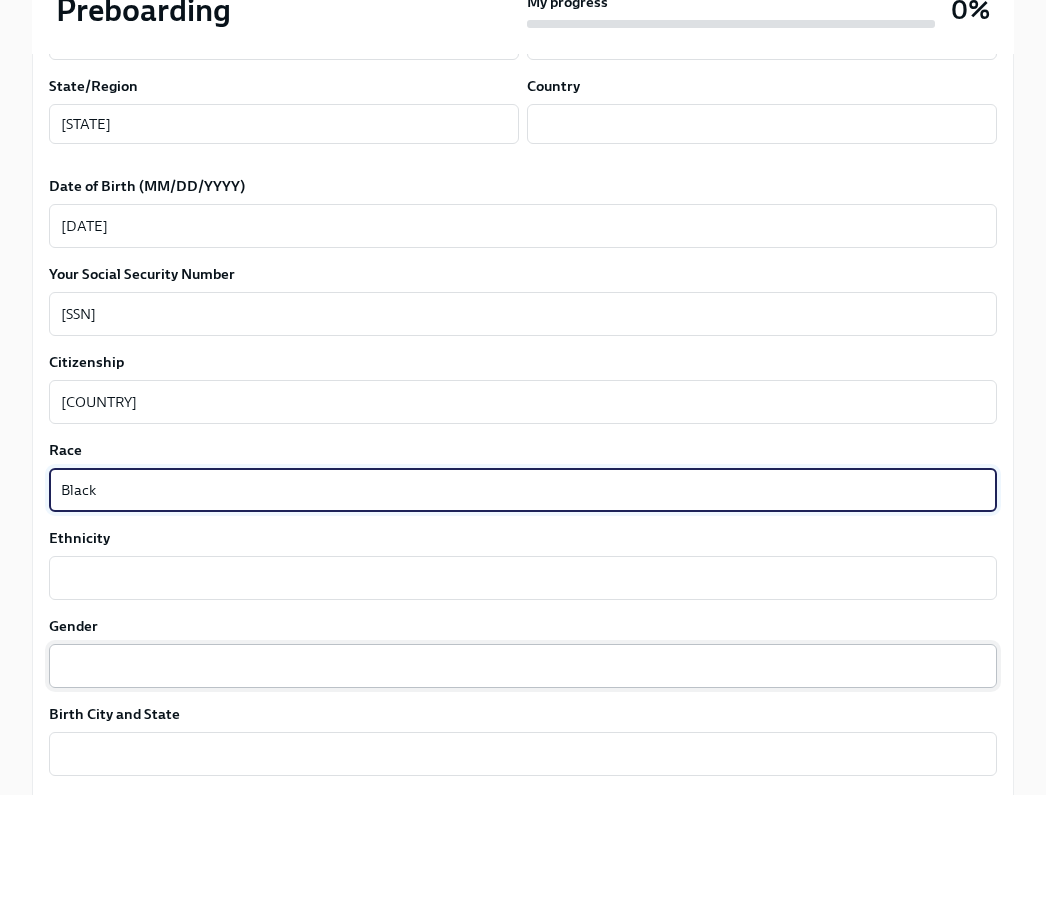 type on "Black" 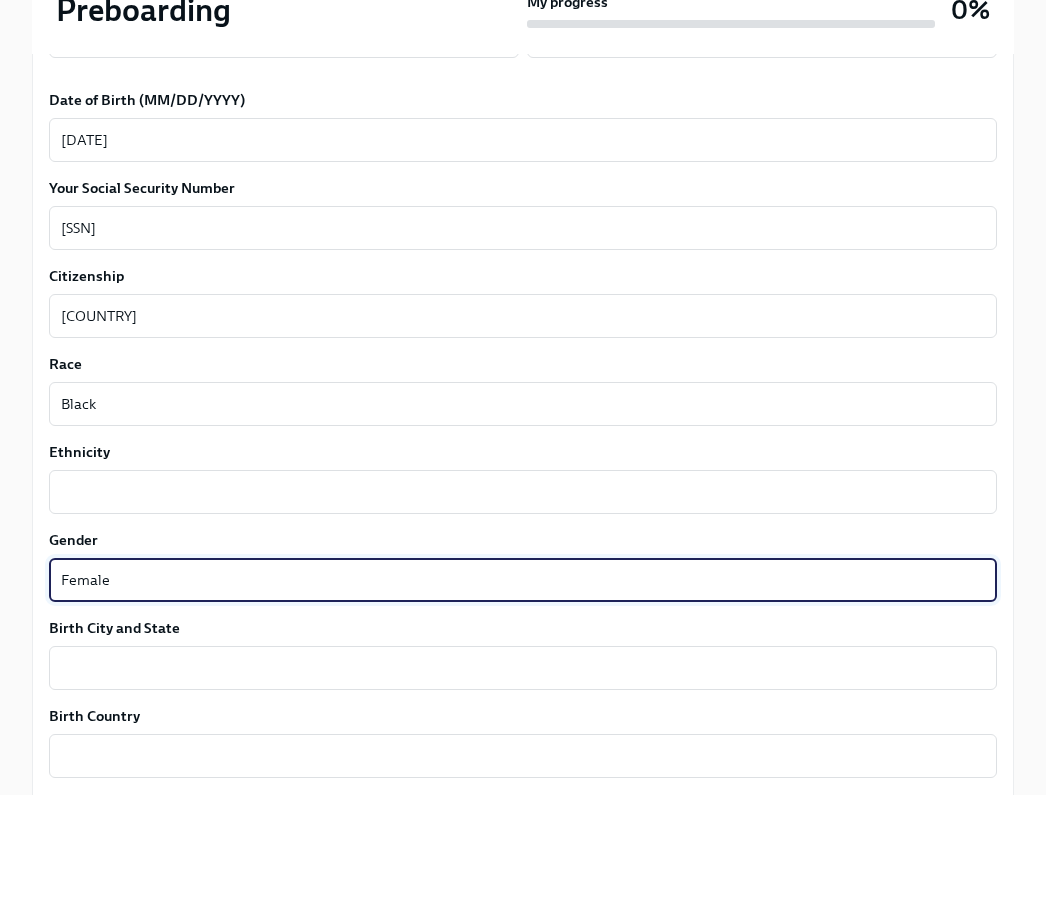 scroll, scrollTop: 990, scrollLeft: 0, axis: vertical 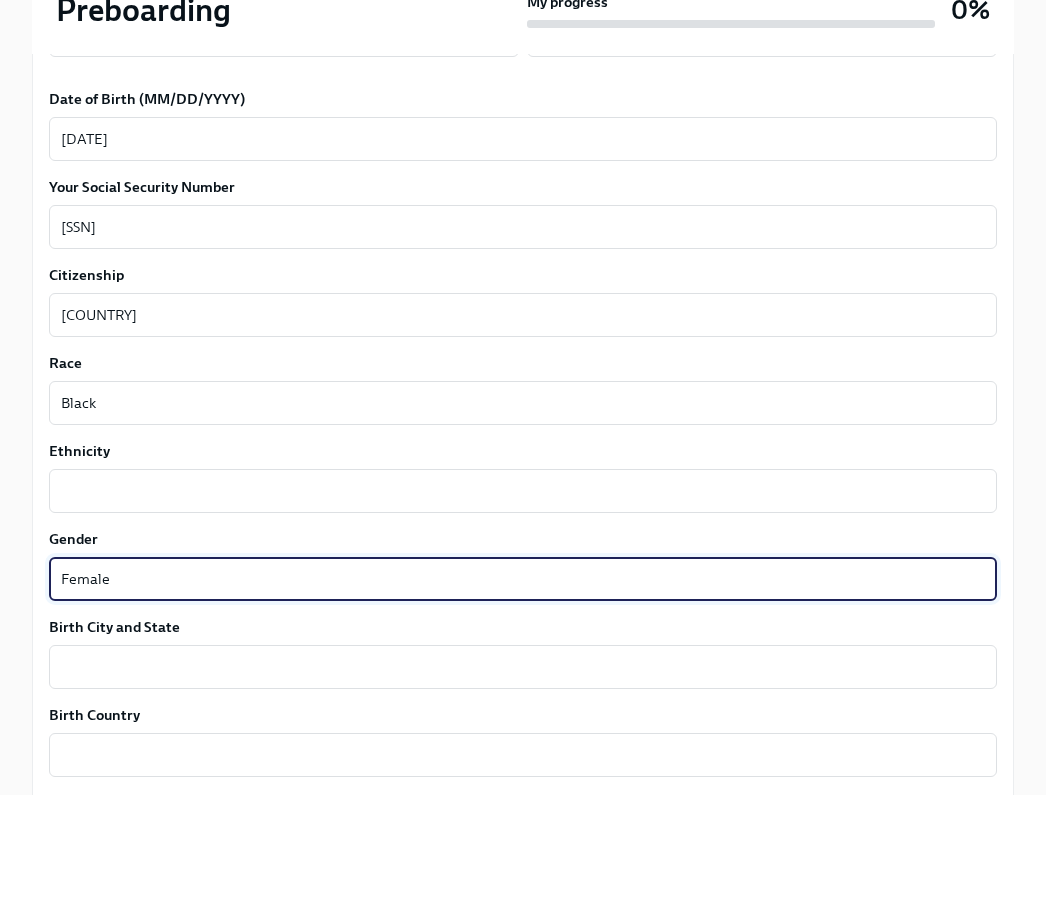 type on "Female" 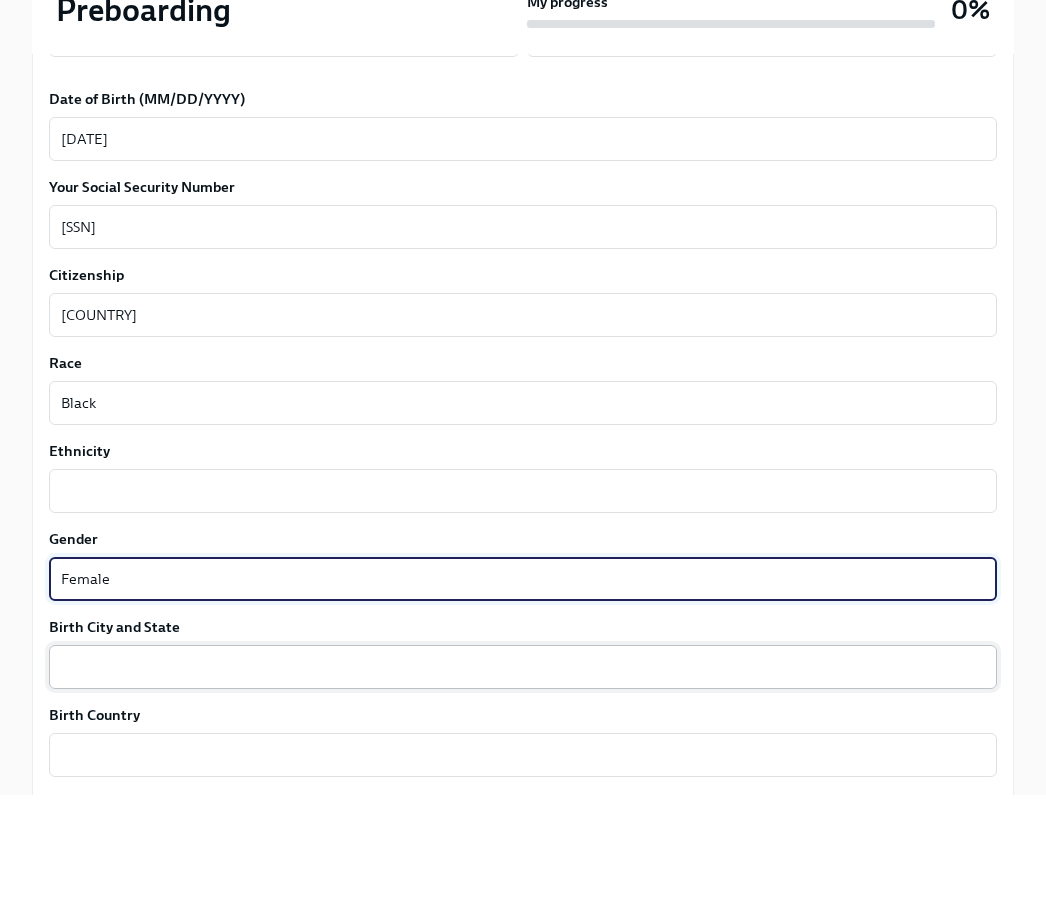 click on "Birth City and State" at bounding box center [523, 789] 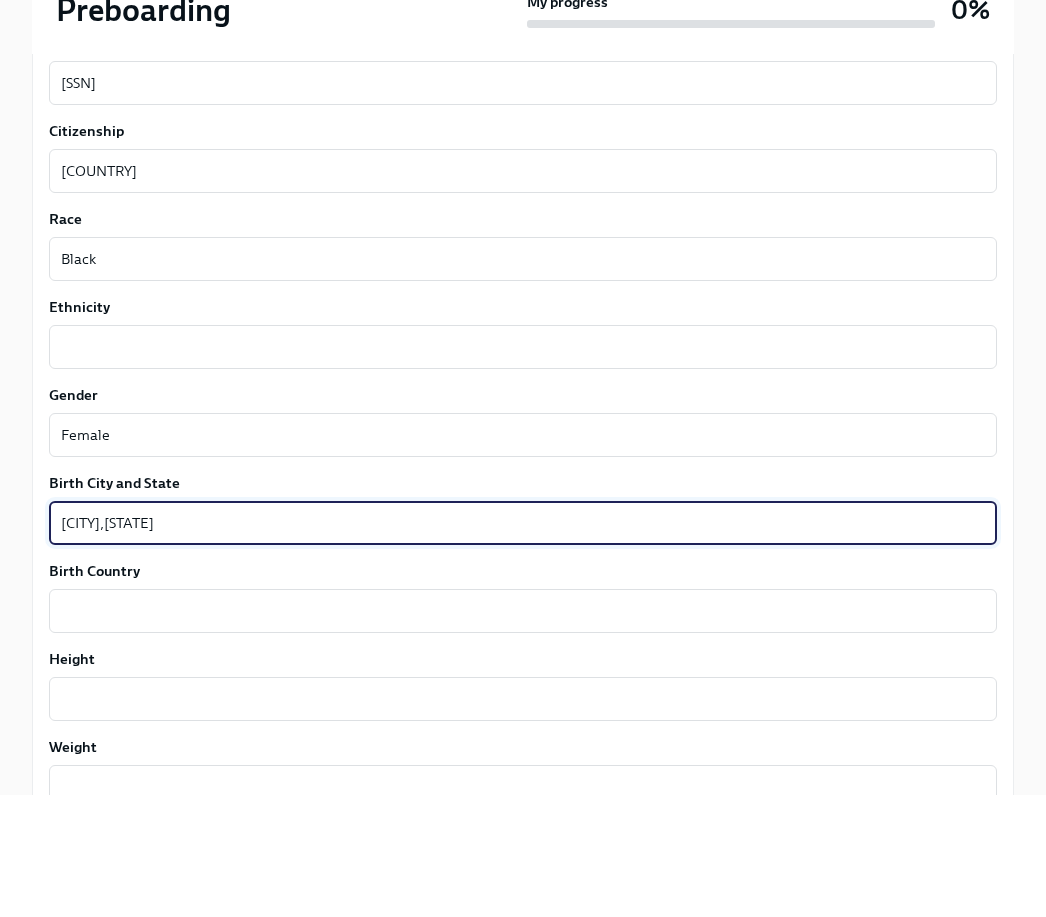 scroll, scrollTop: 1136, scrollLeft: 0, axis: vertical 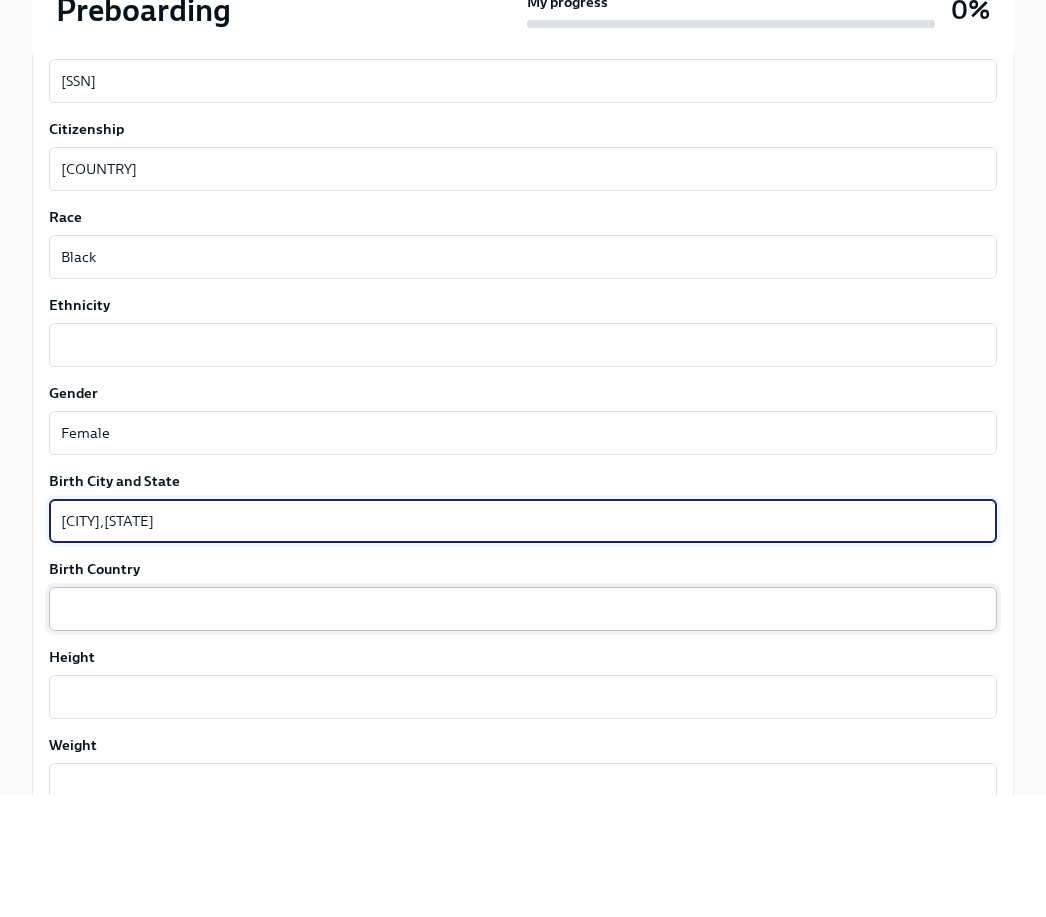 type on "[CITY],[STATE]" 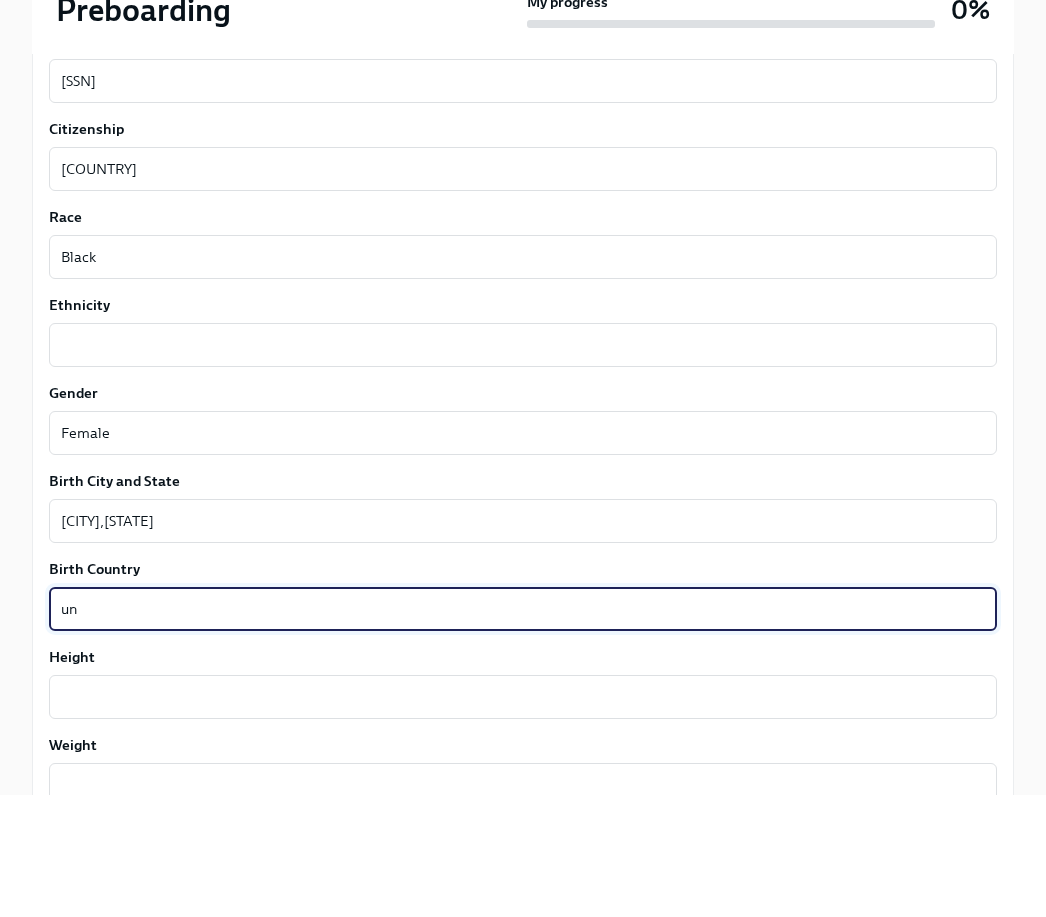 type on "u" 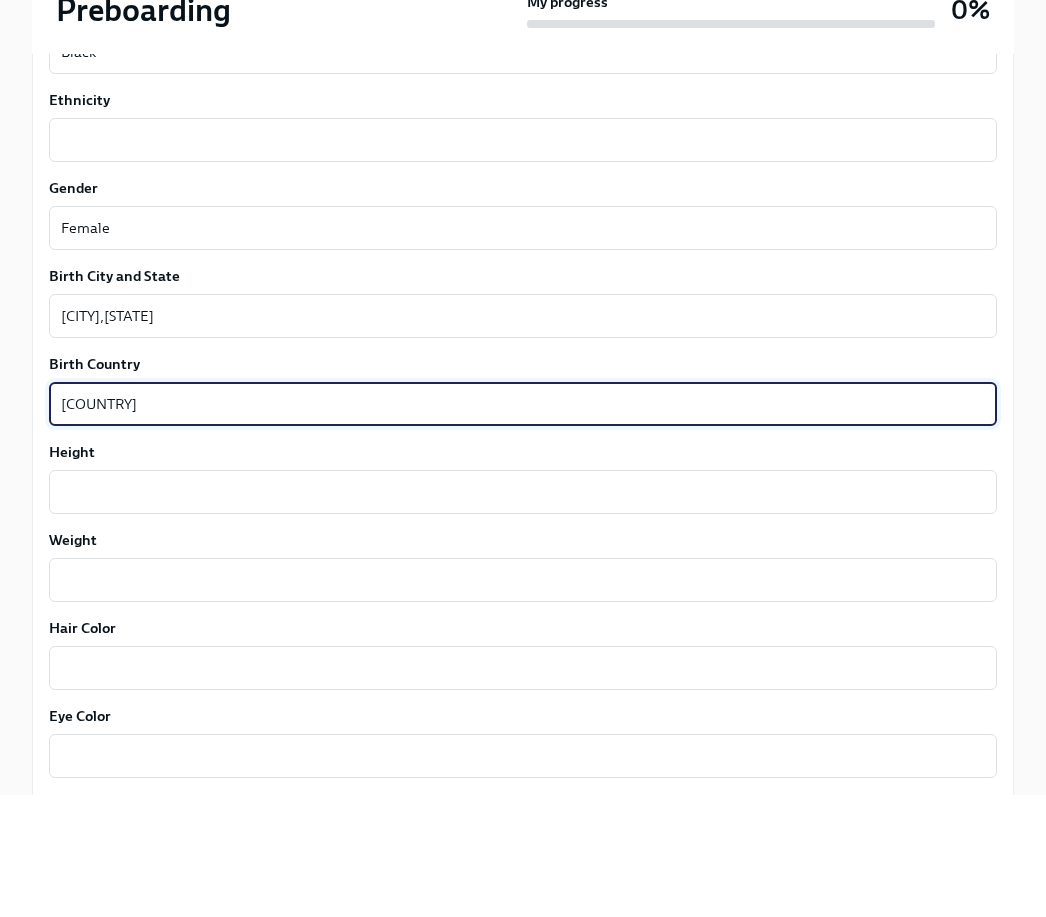 scroll, scrollTop: 1355, scrollLeft: 0, axis: vertical 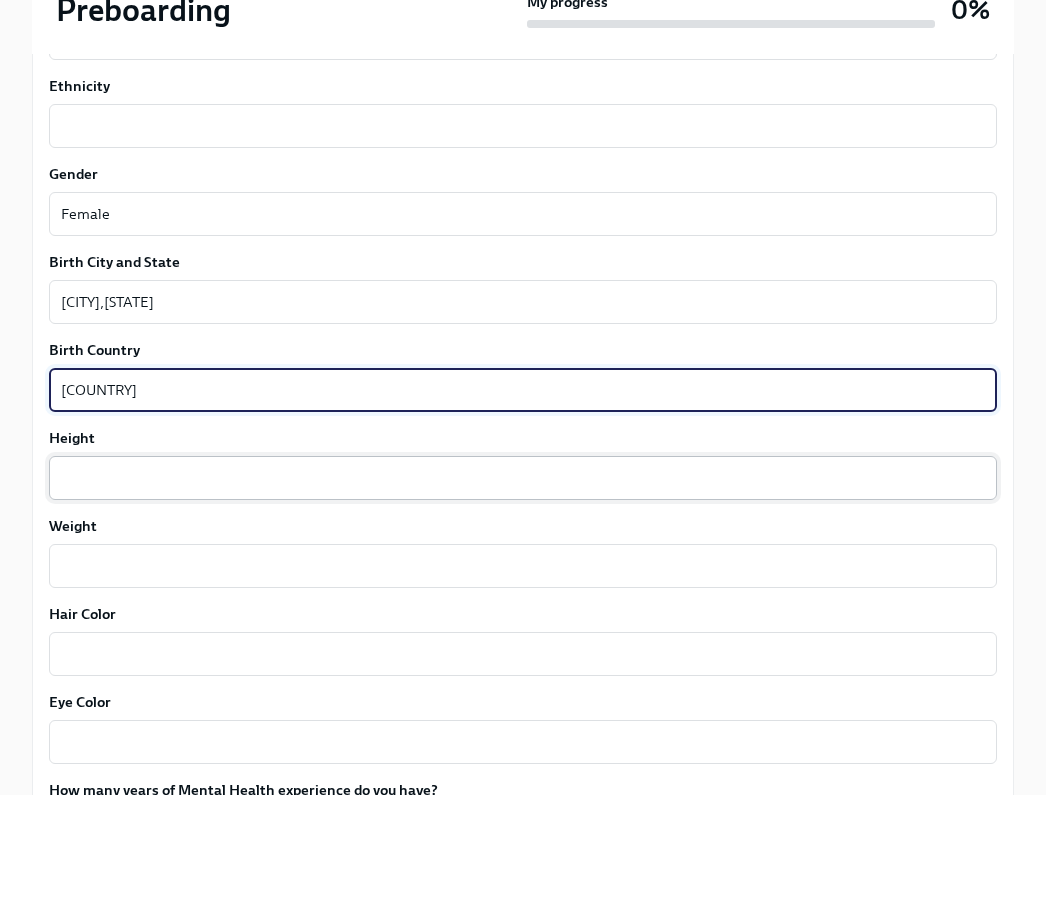 type on "[COUNTRY]" 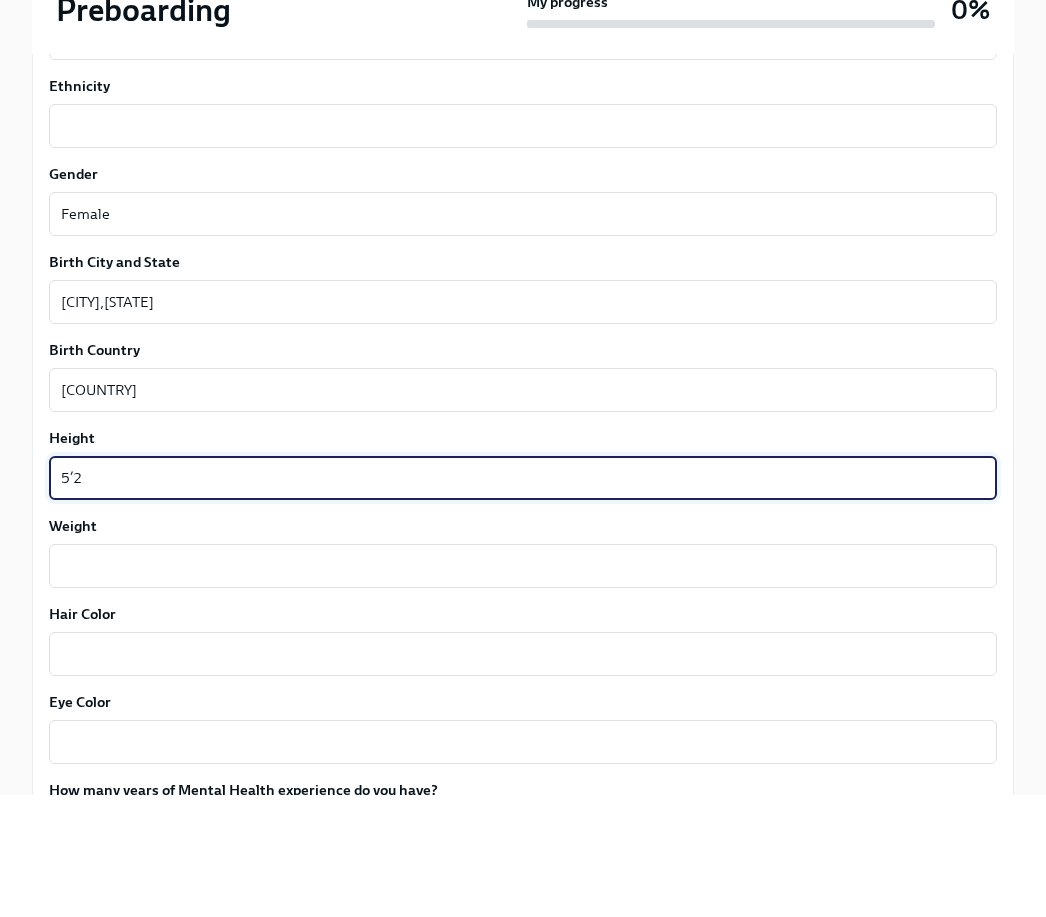 type on "5’2" 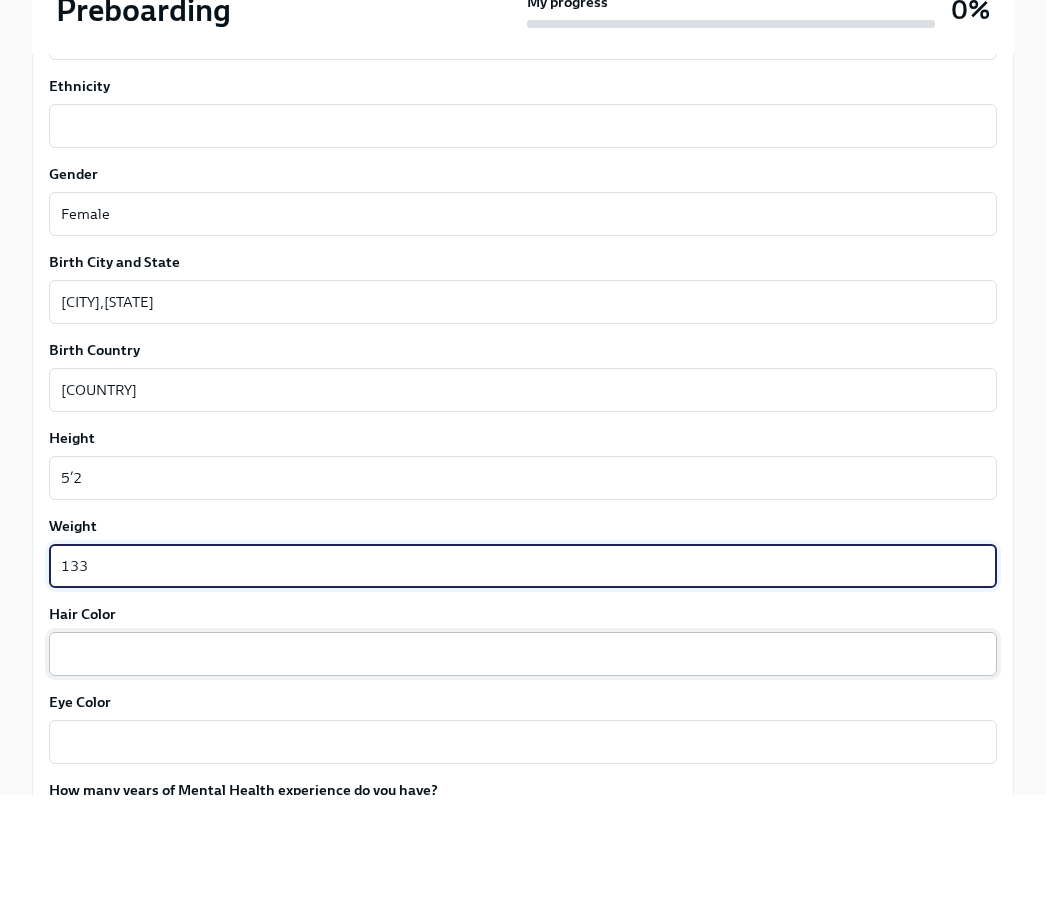 type on "133" 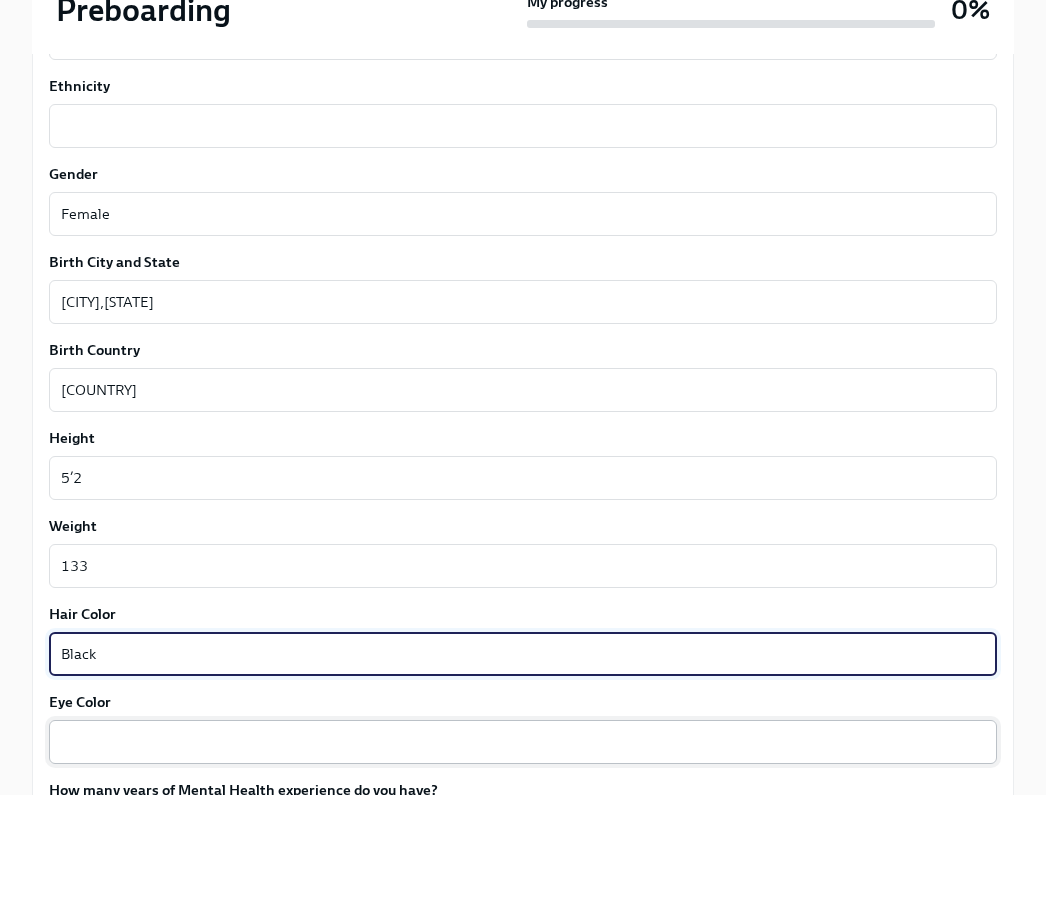 type on "Black" 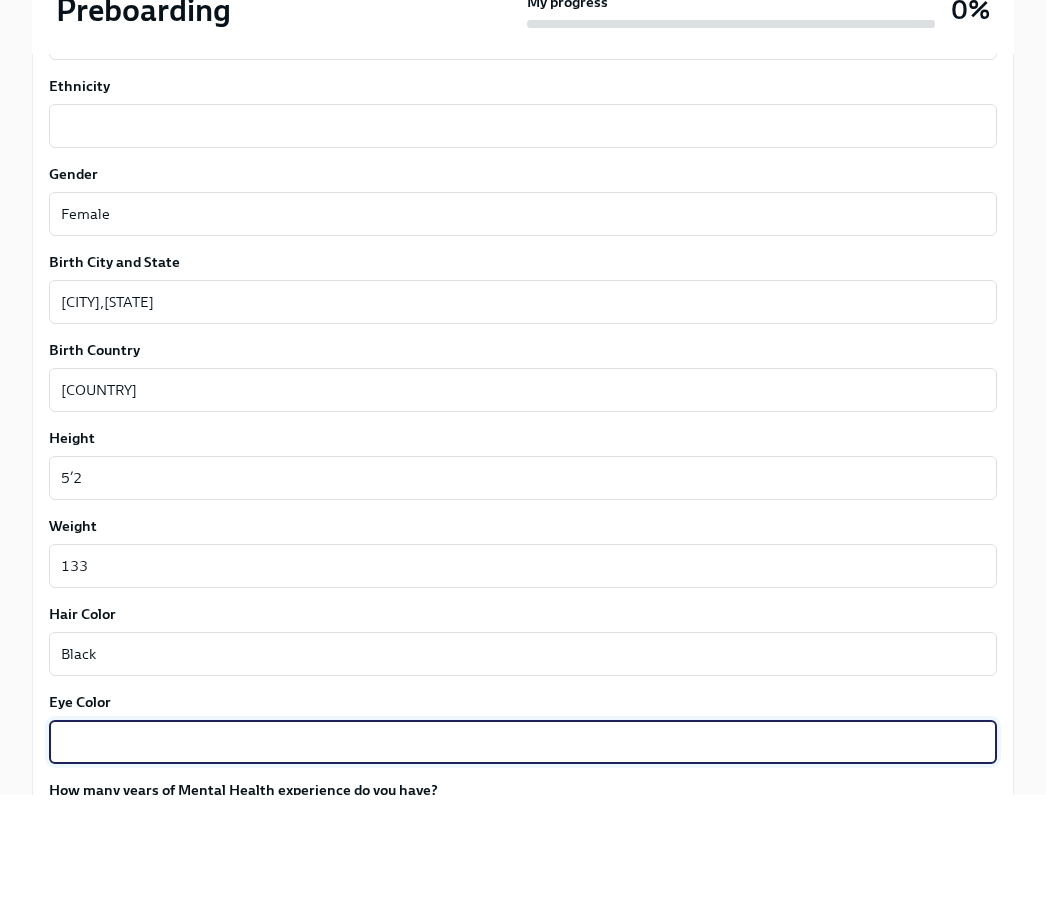 type on "b" 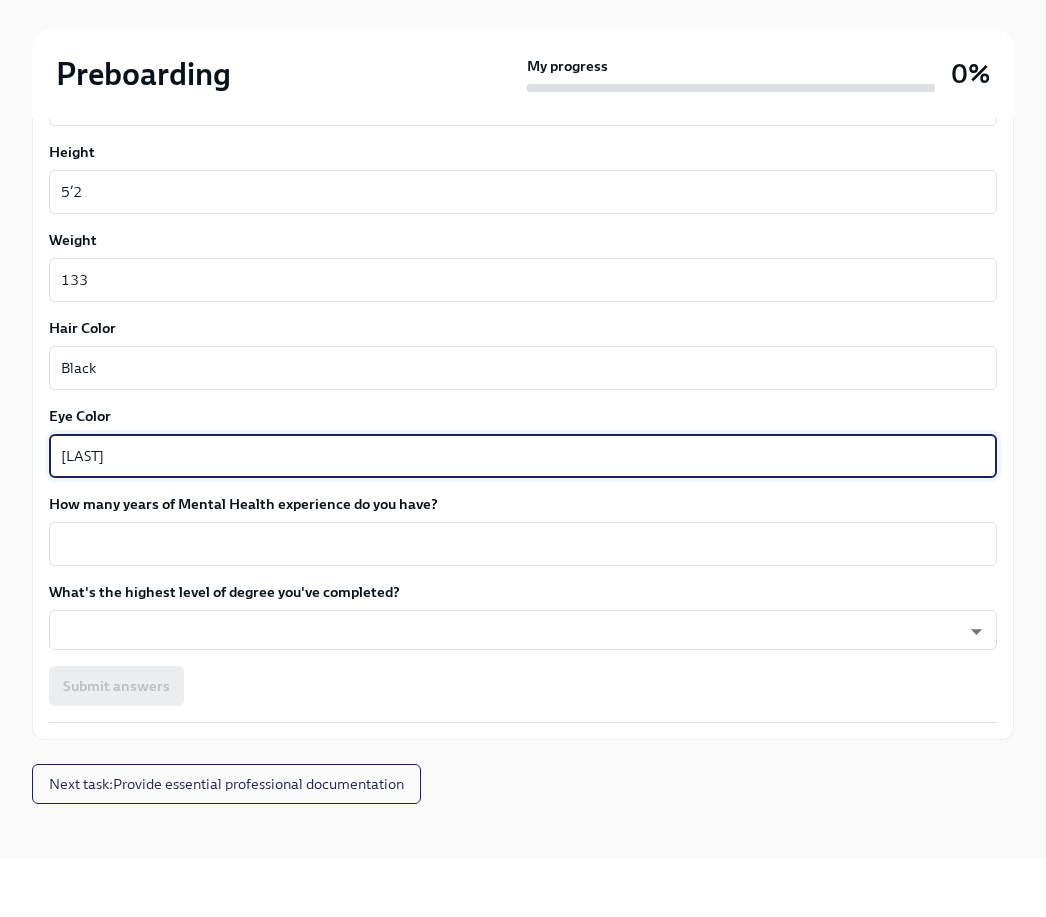 scroll, scrollTop: 1722, scrollLeft: 0, axis: vertical 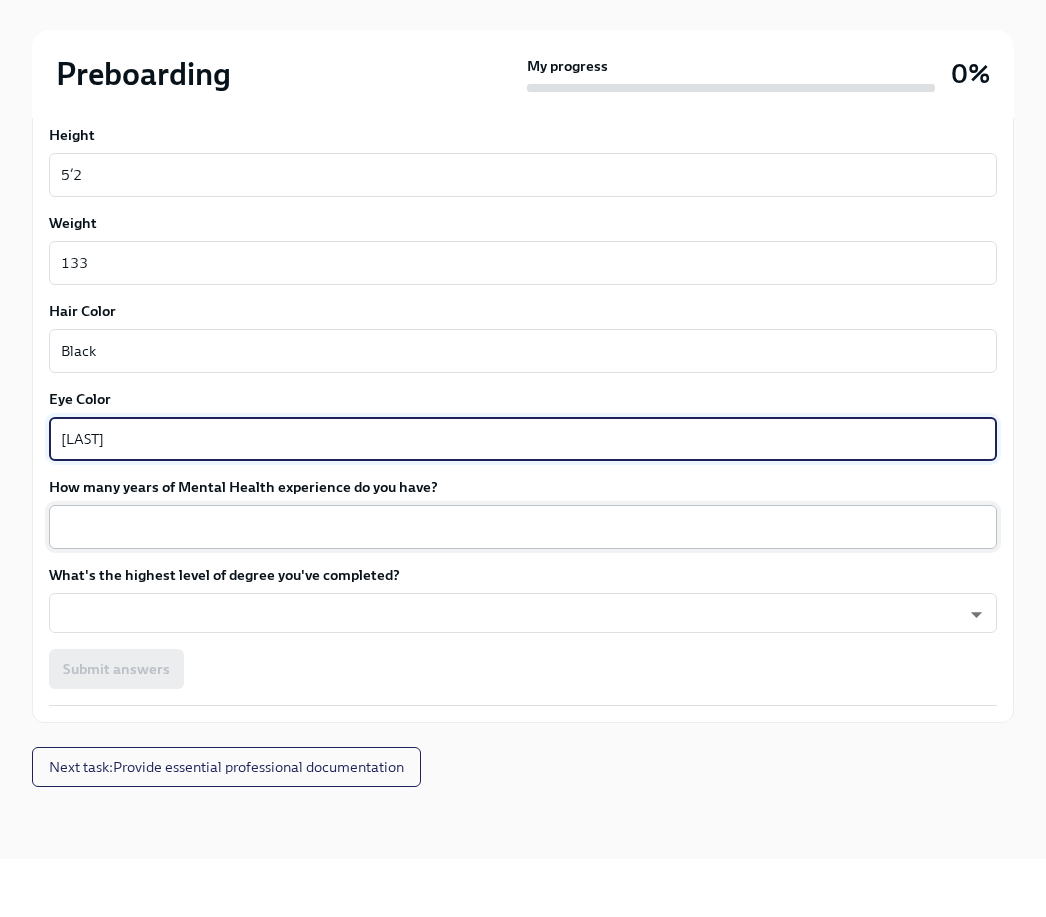 type on "[LAST]" 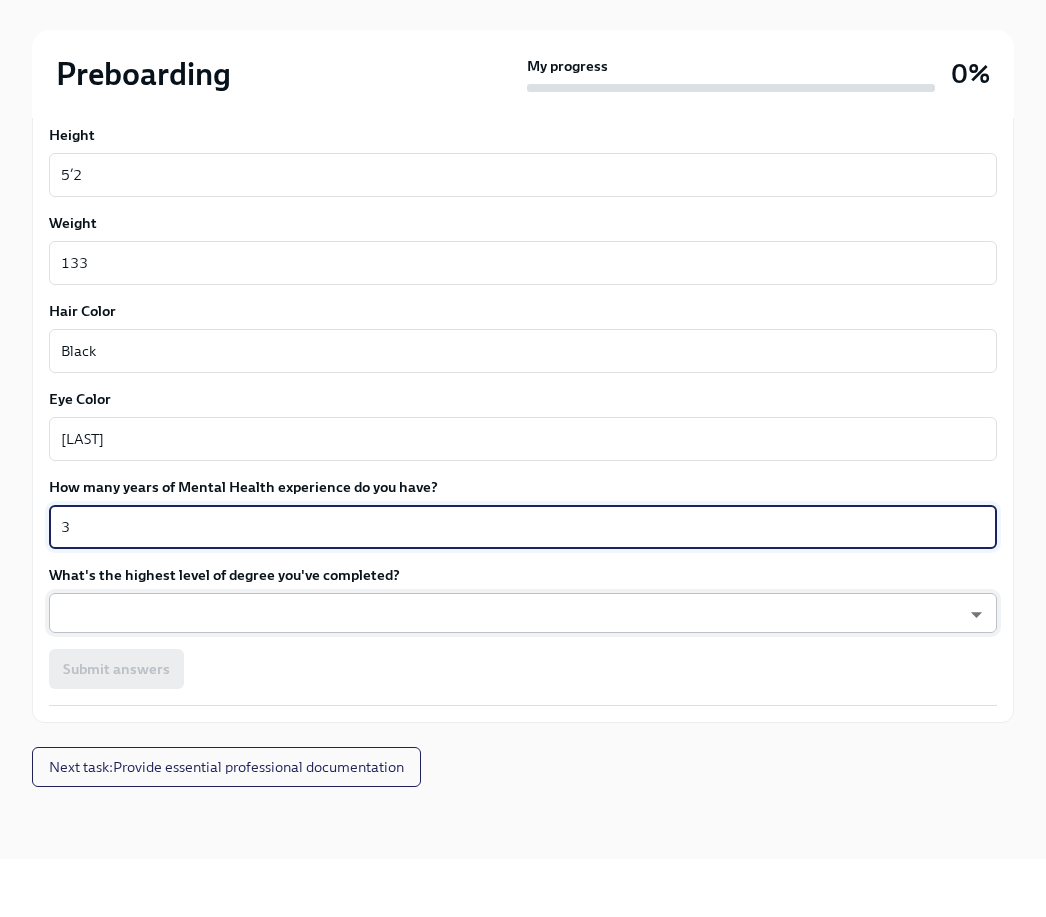 type on "3" 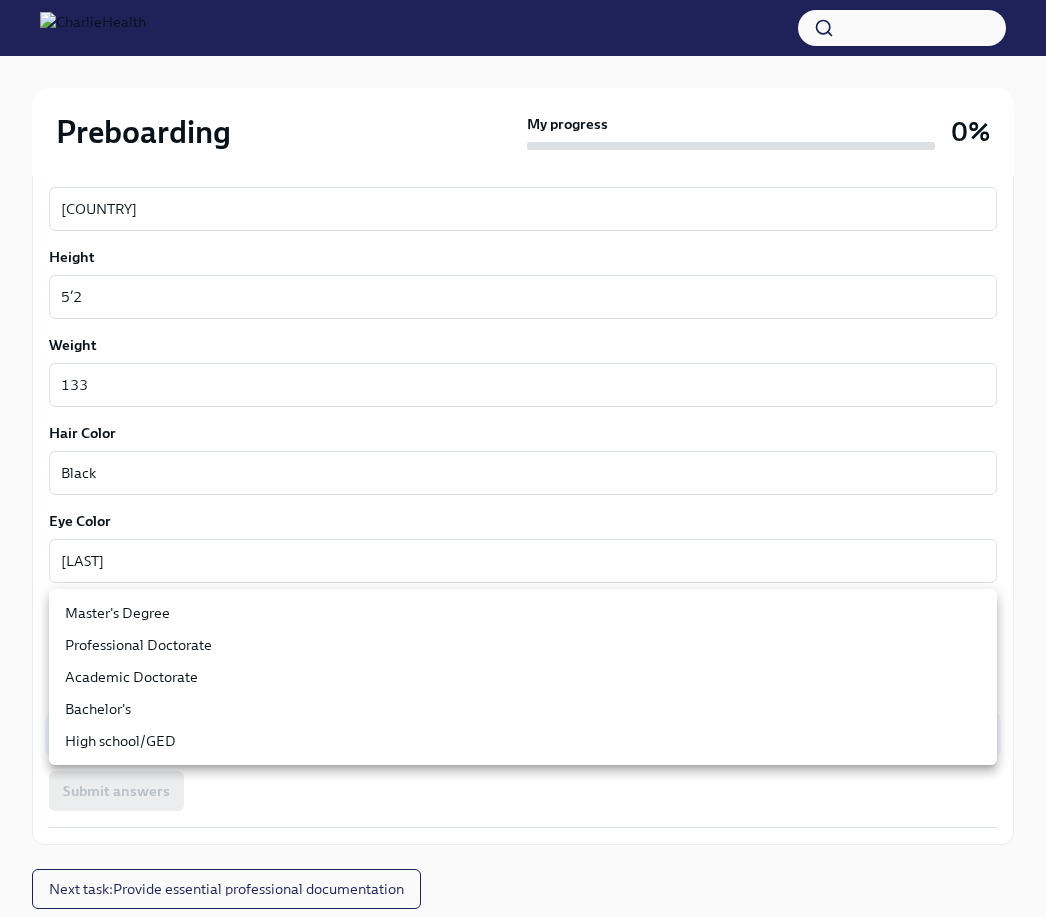 click on "Master's Degree" at bounding box center (523, 613) 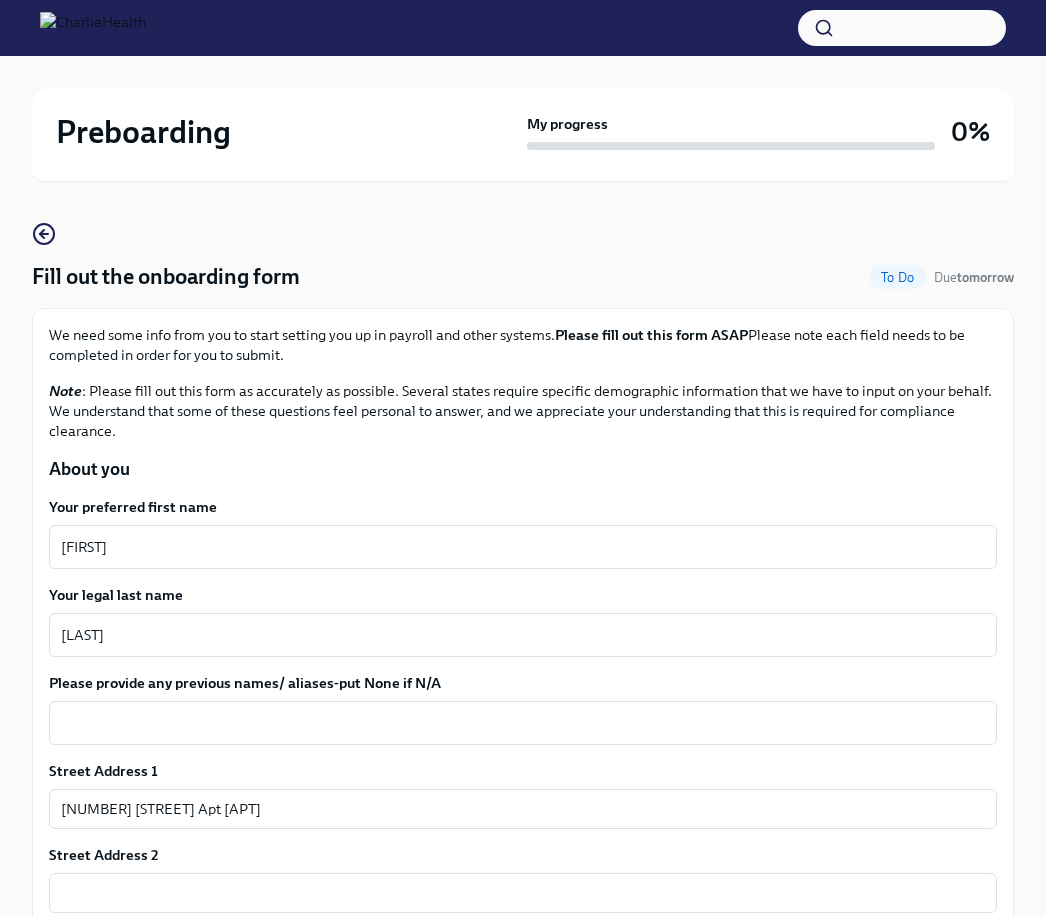 scroll, scrollTop: 0, scrollLeft: 0, axis: both 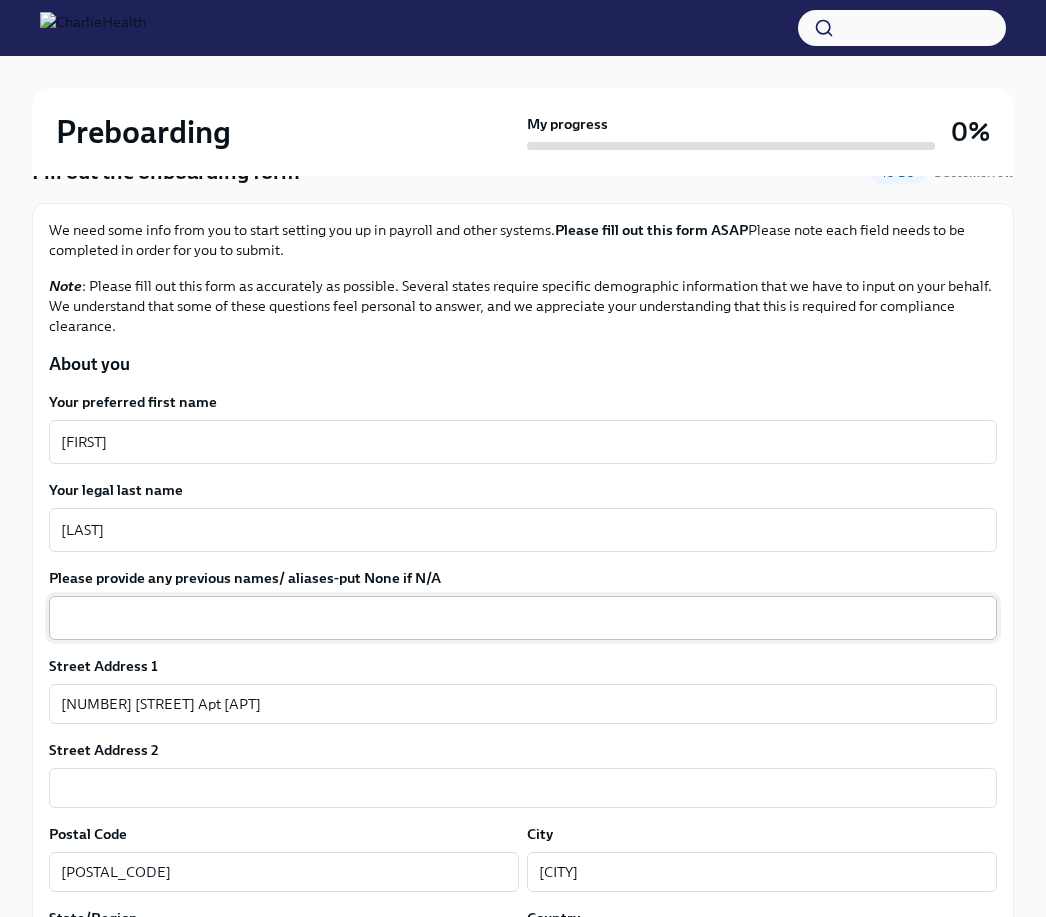 click on "Please provide any previous names/ aliases-put None if N/A" at bounding box center [523, 619] 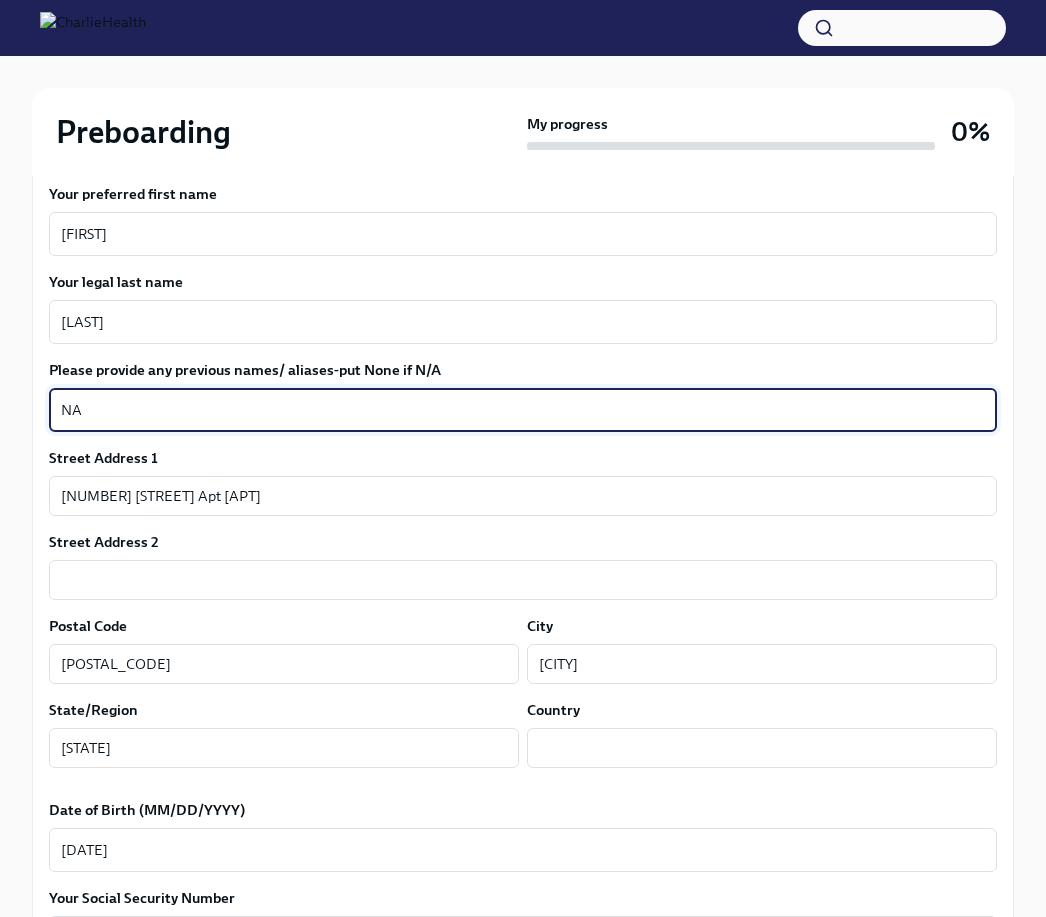 scroll, scrollTop: 397, scrollLeft: 0, axis: vertical 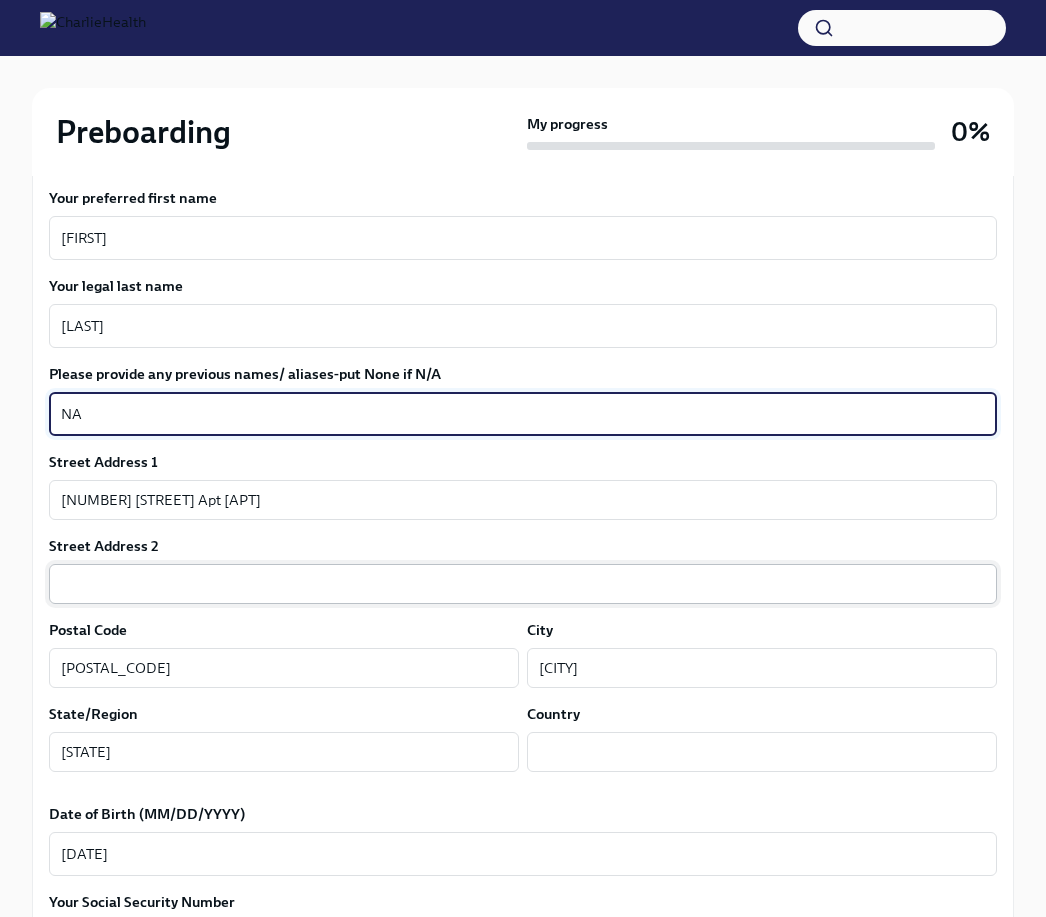 type on "NA" 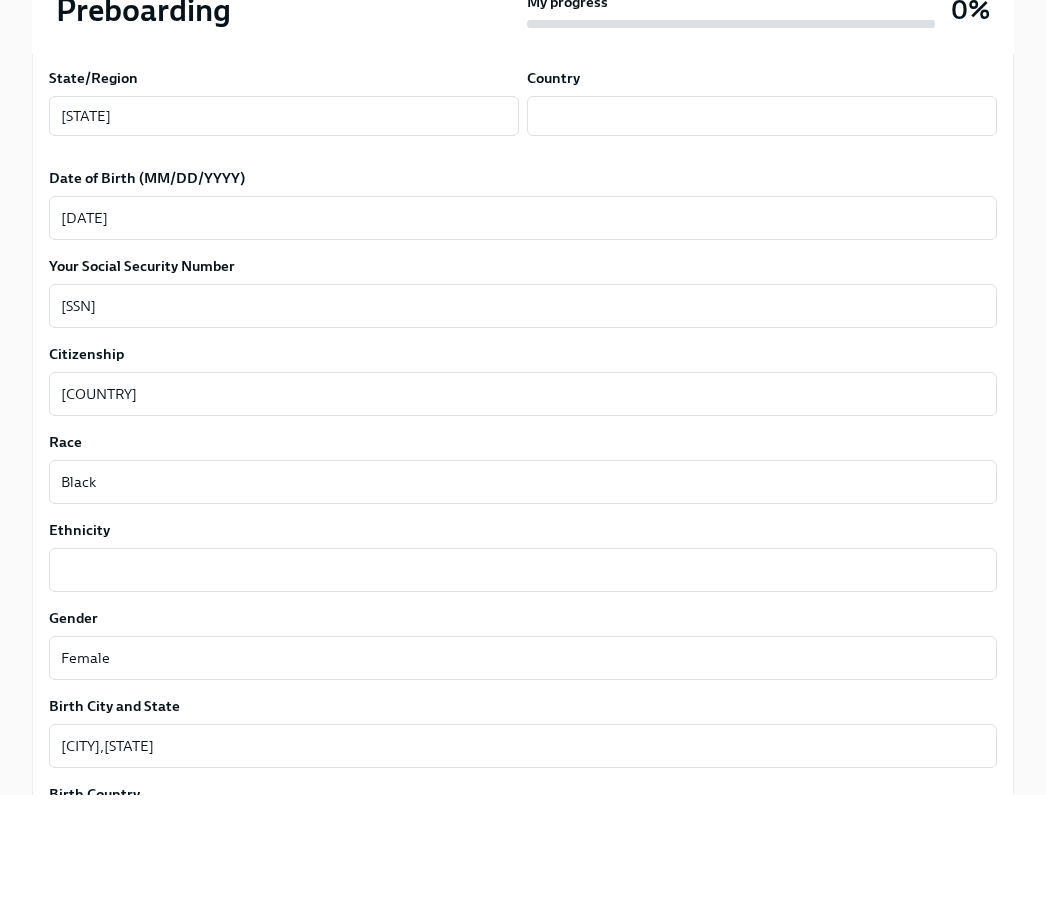 scroll, scrollTop: 931, scrollLeft: 0, axis: vertical 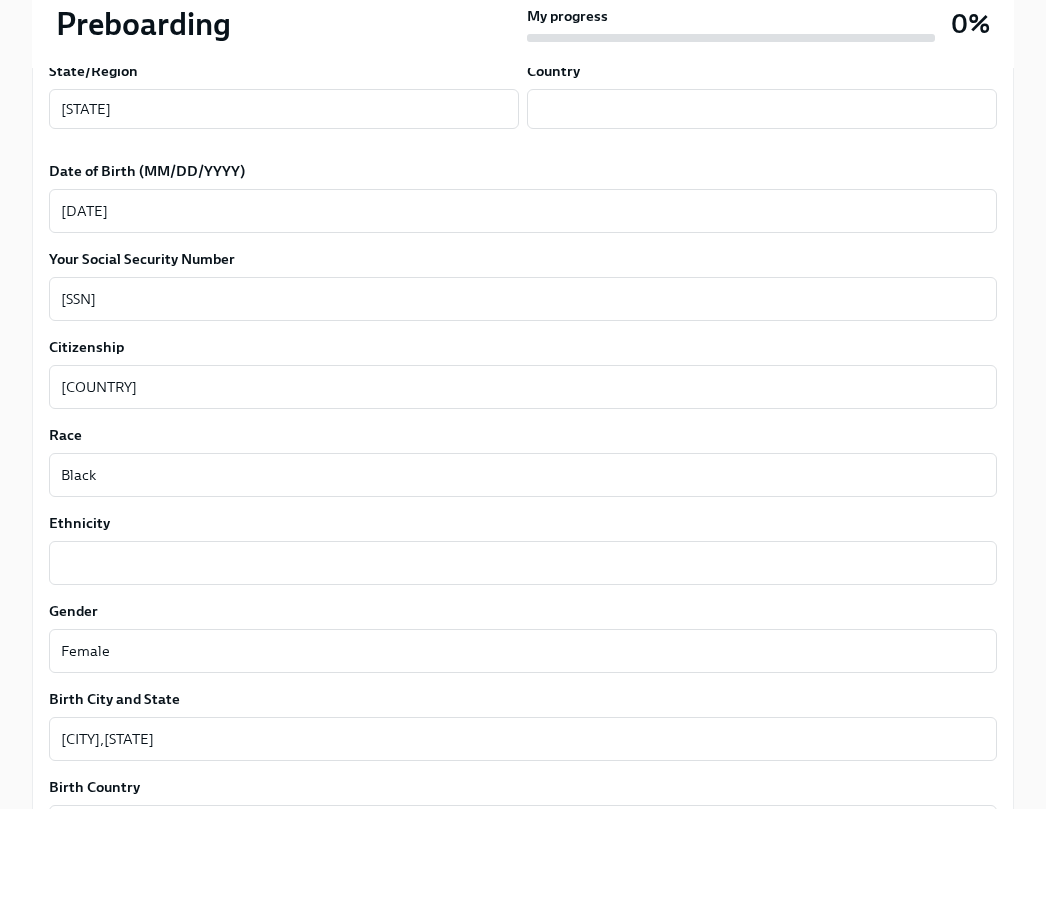 click on "Gender" at bounding box center (523, 720) 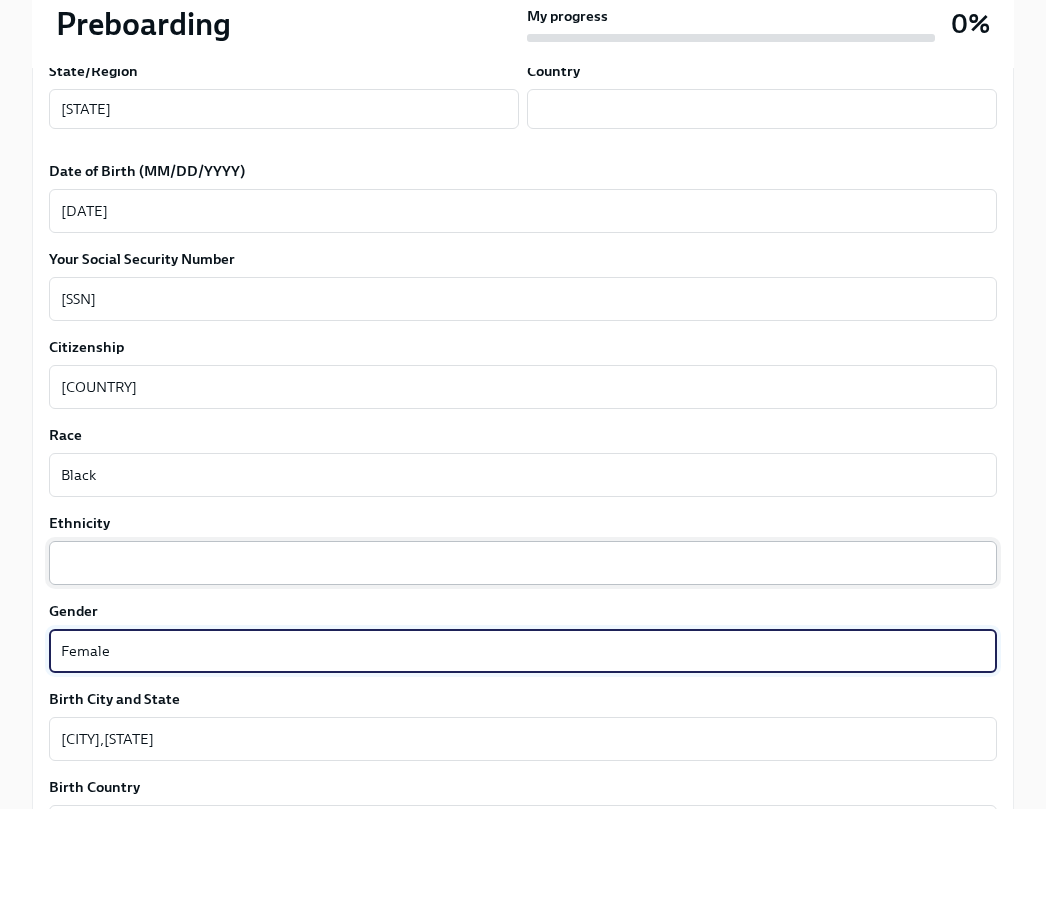 click on "Ethnicity" at bounding box center [523, 672] 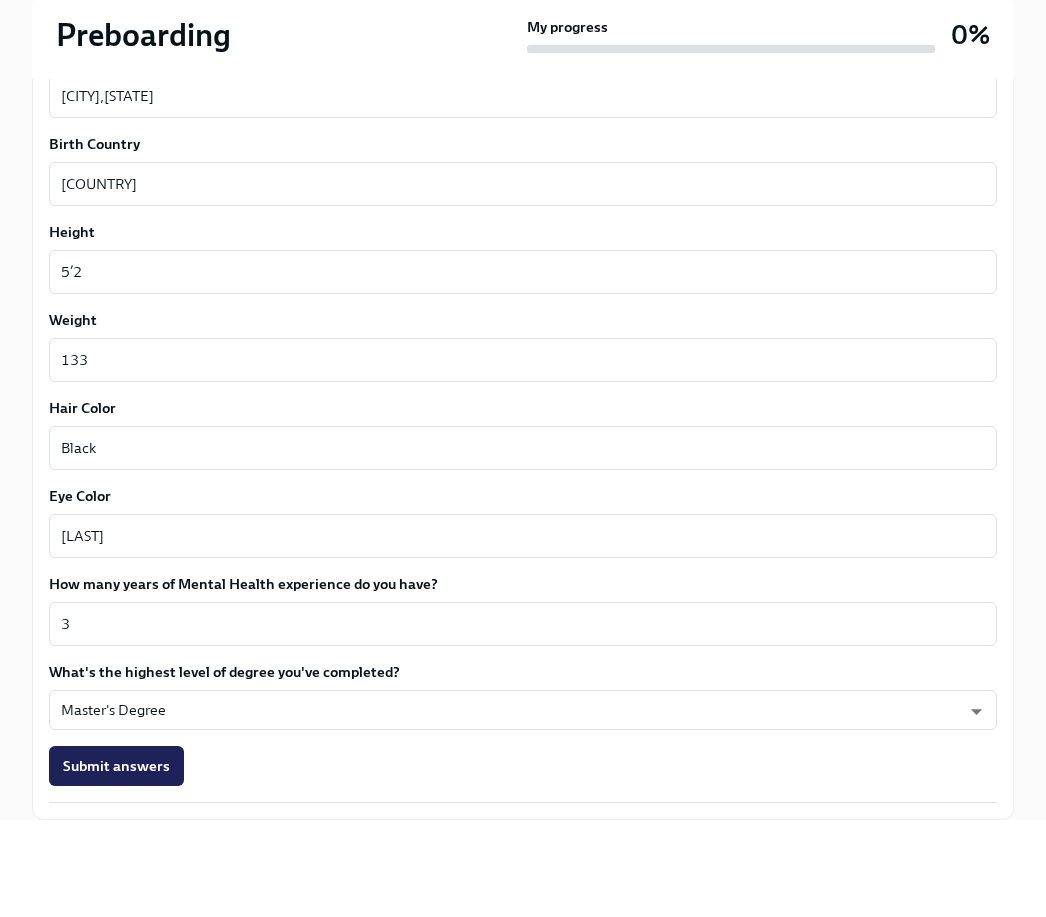 scroll, scrollTop: 1722, scrollLeft: 0, axis: vertical 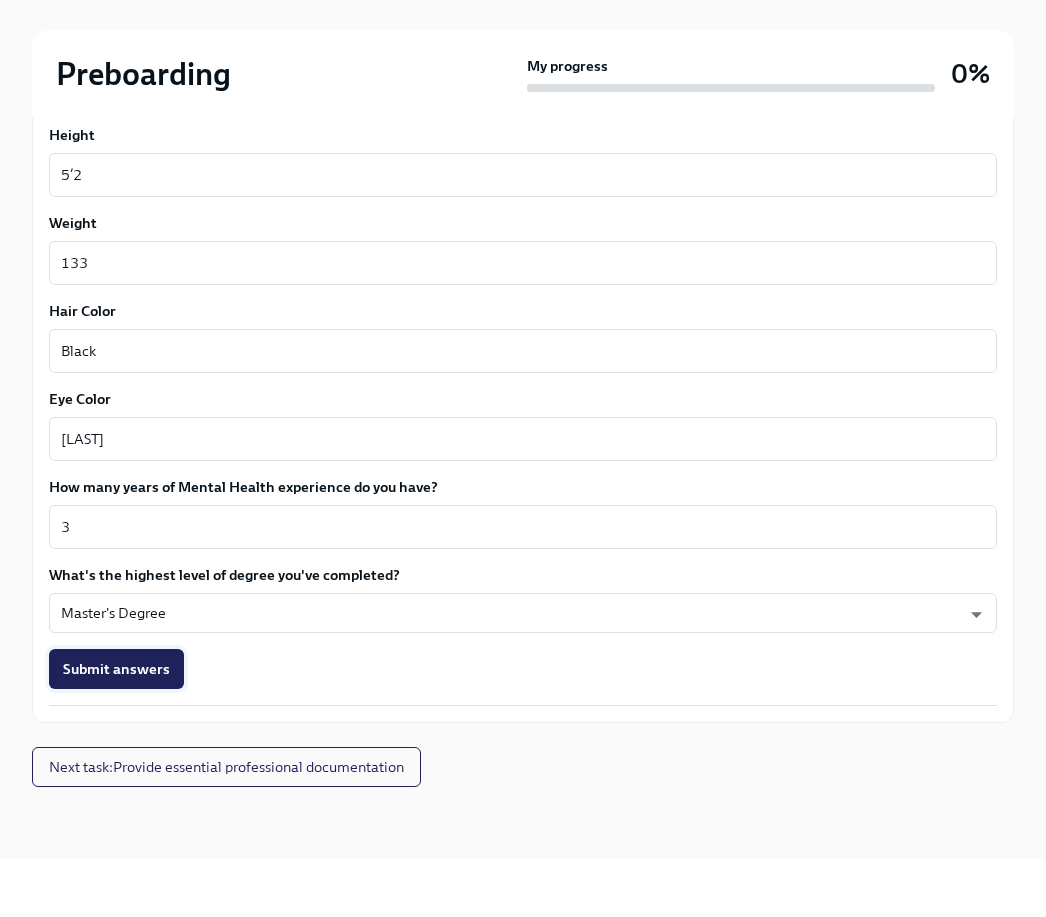 type on "African American" 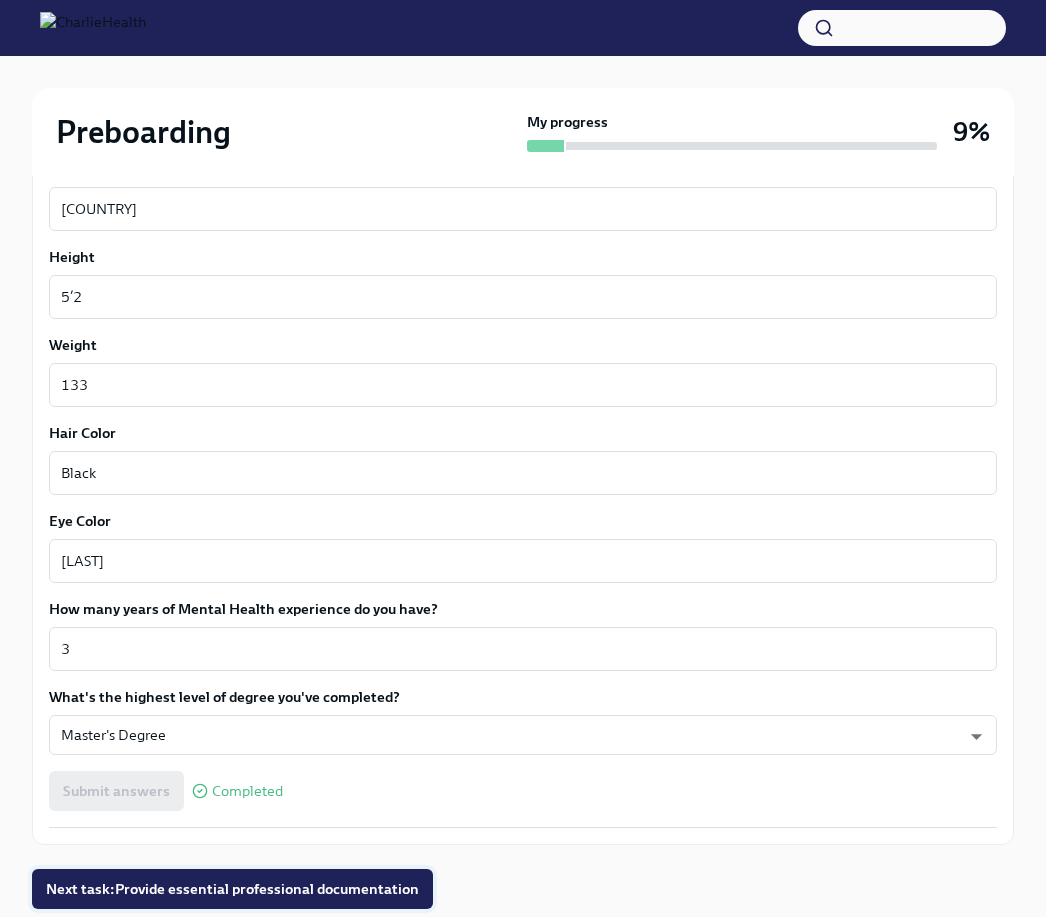 click on "Next task :  Provide essential professional documentation" at bounding box center [232, 889] 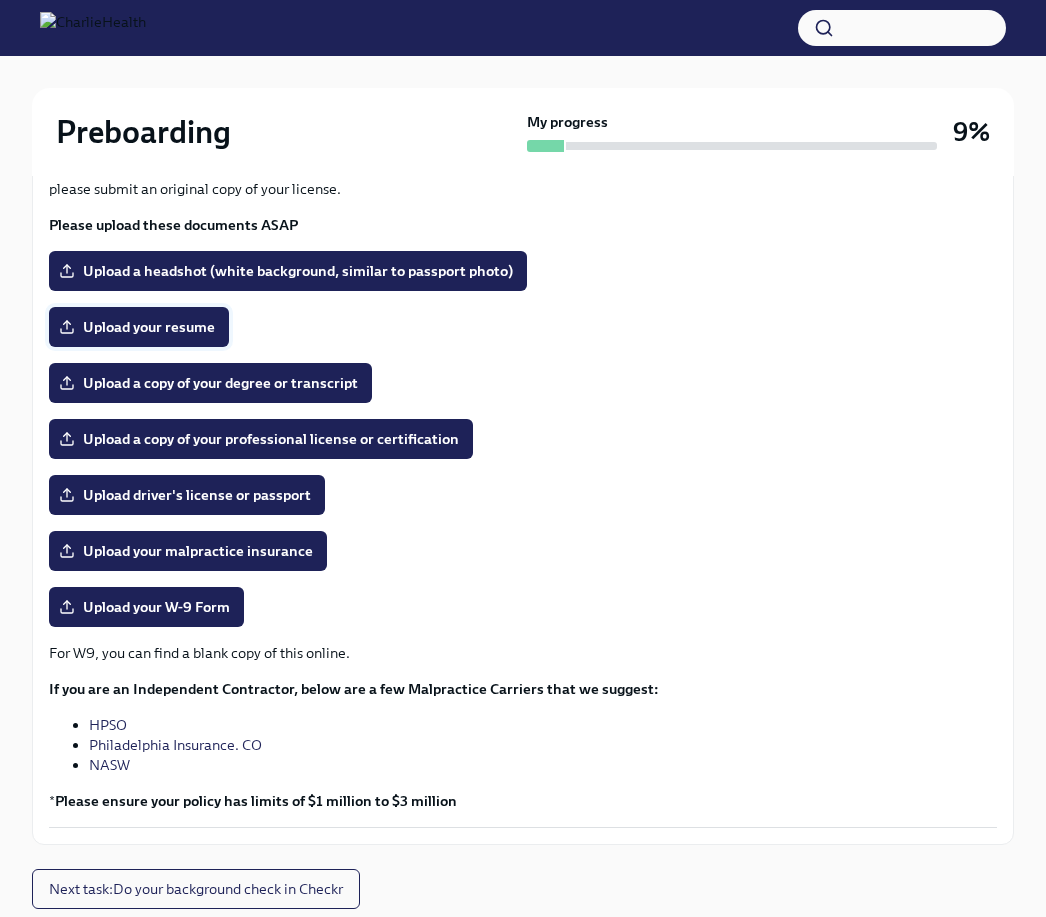 click on "Upload your resume" at bounding box center (139, 327) 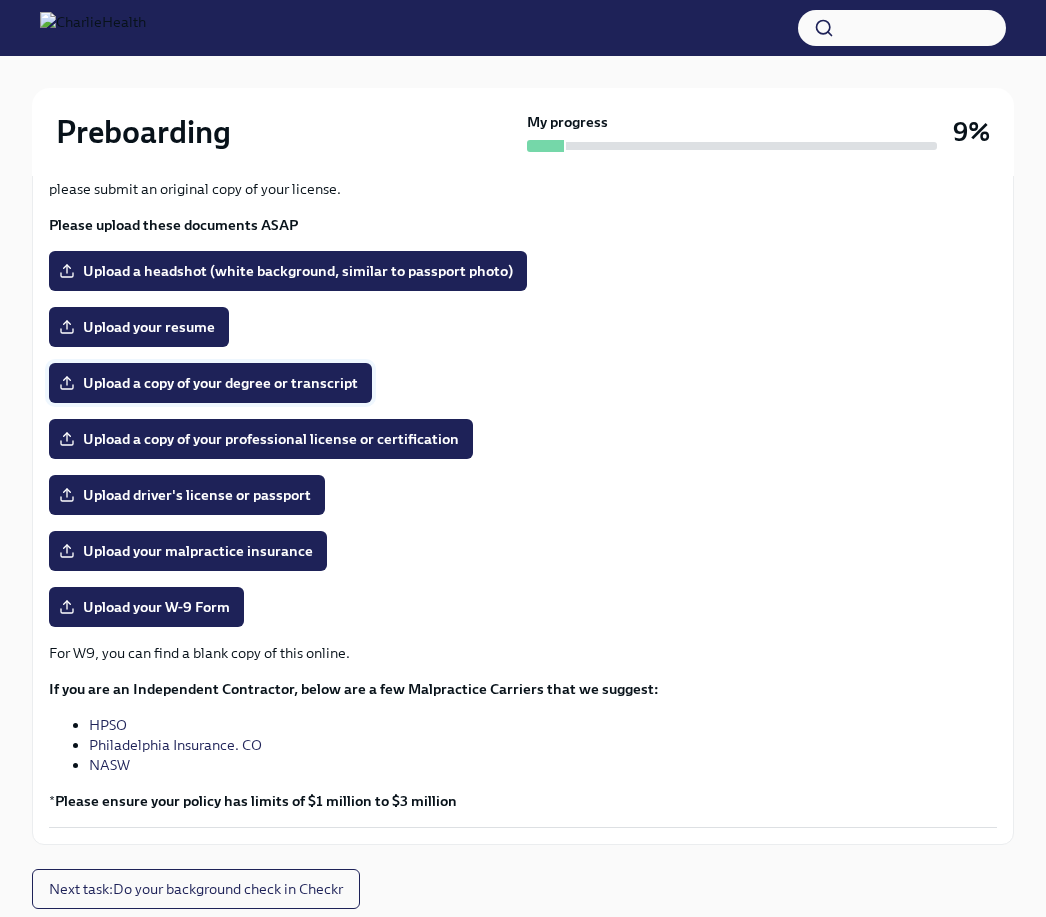 click on "Upload a copy of your degree or transcript" at bounding box center (210, 383) 